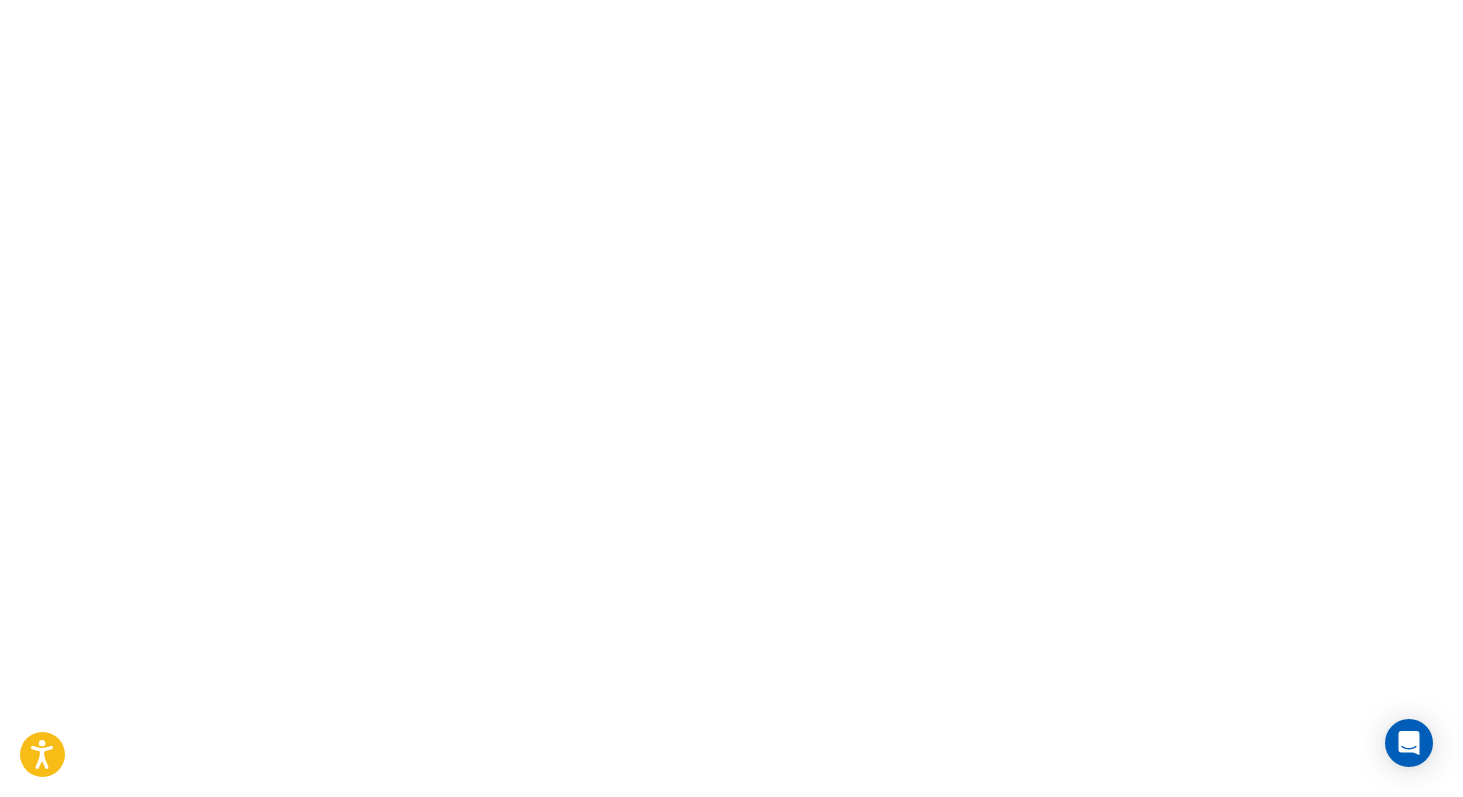 scroll, scrollTop: 0, scrollLeft: 0, axis: both 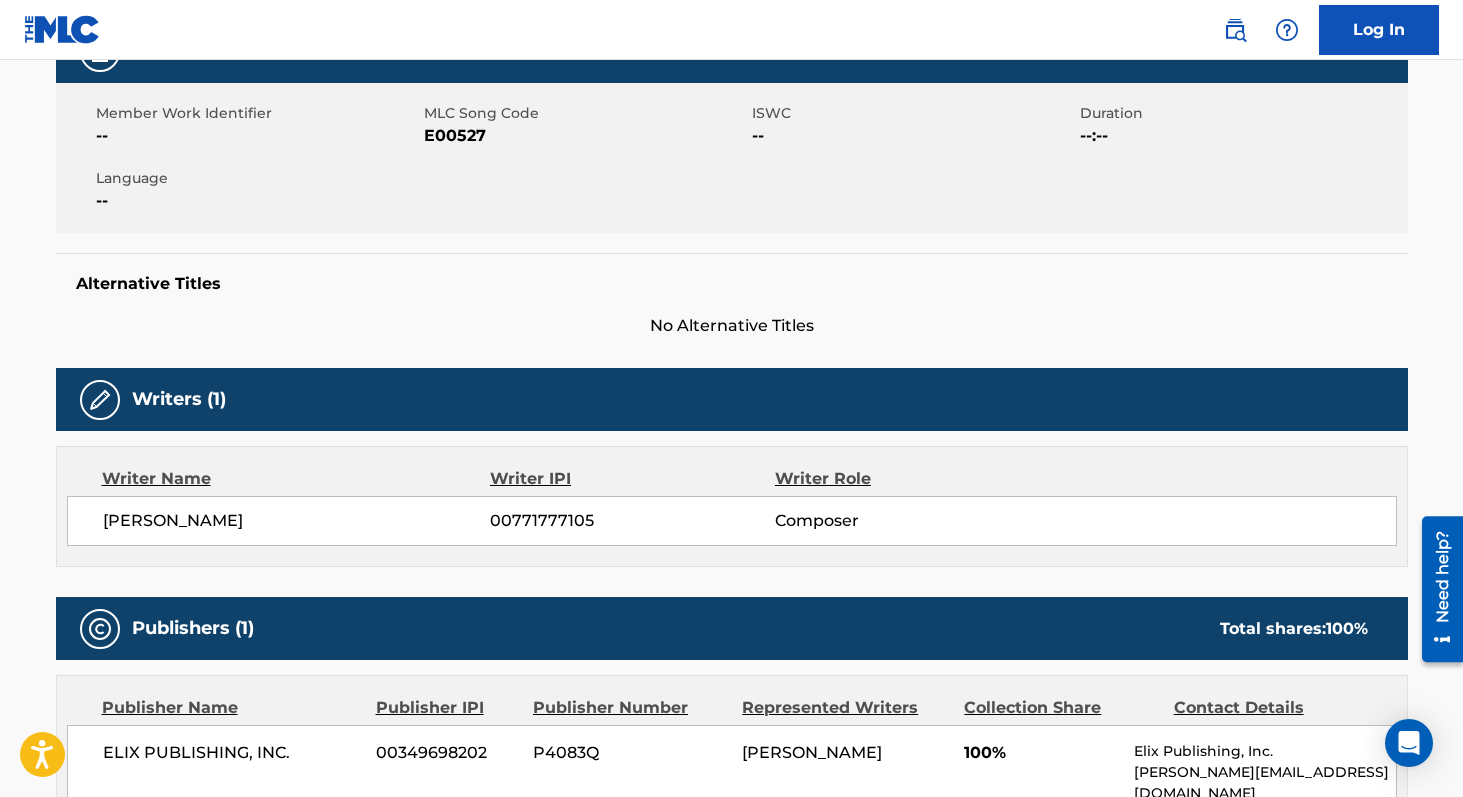 click on "00771777105" at bounding box center (632, 521) 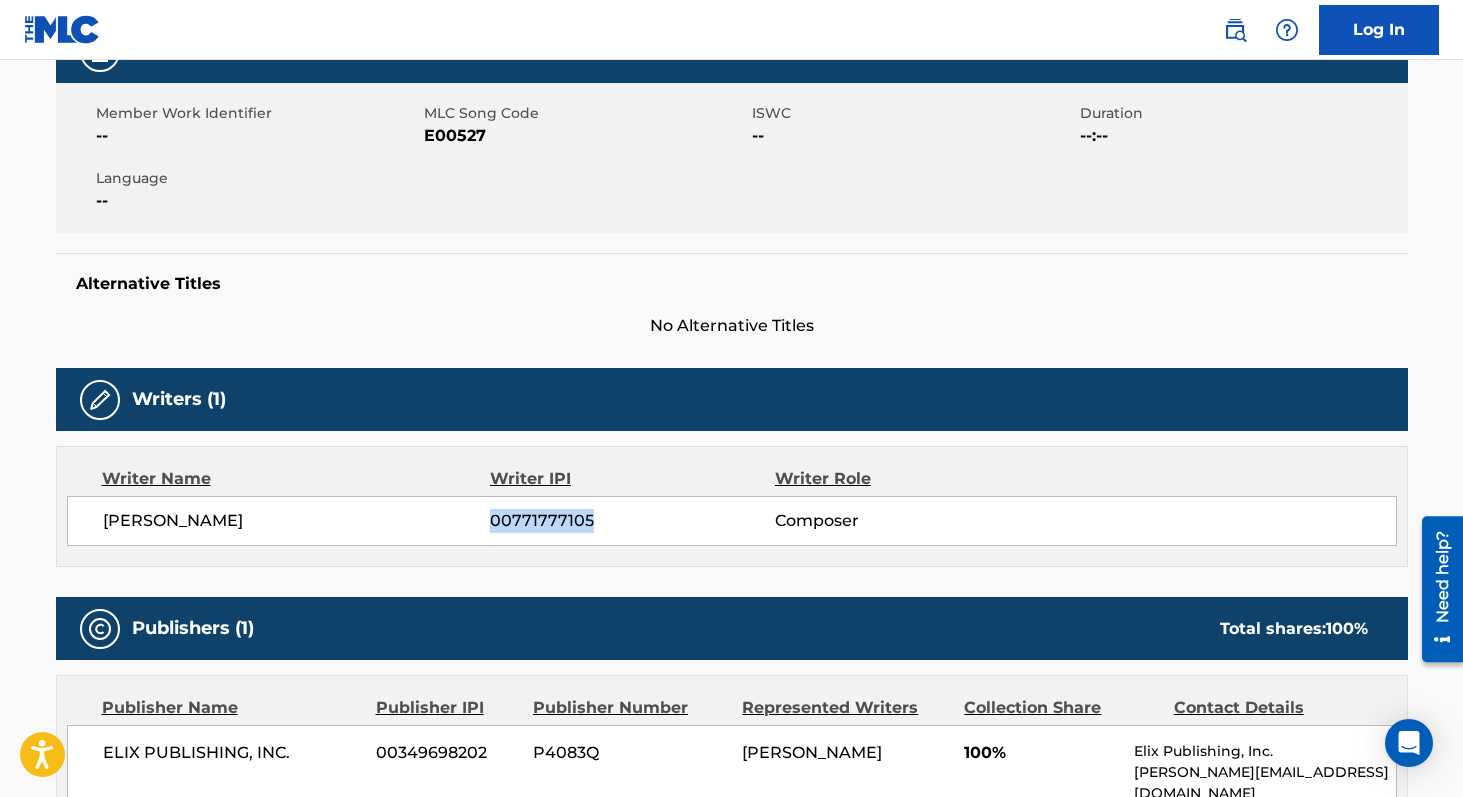 copy on "00771777105" 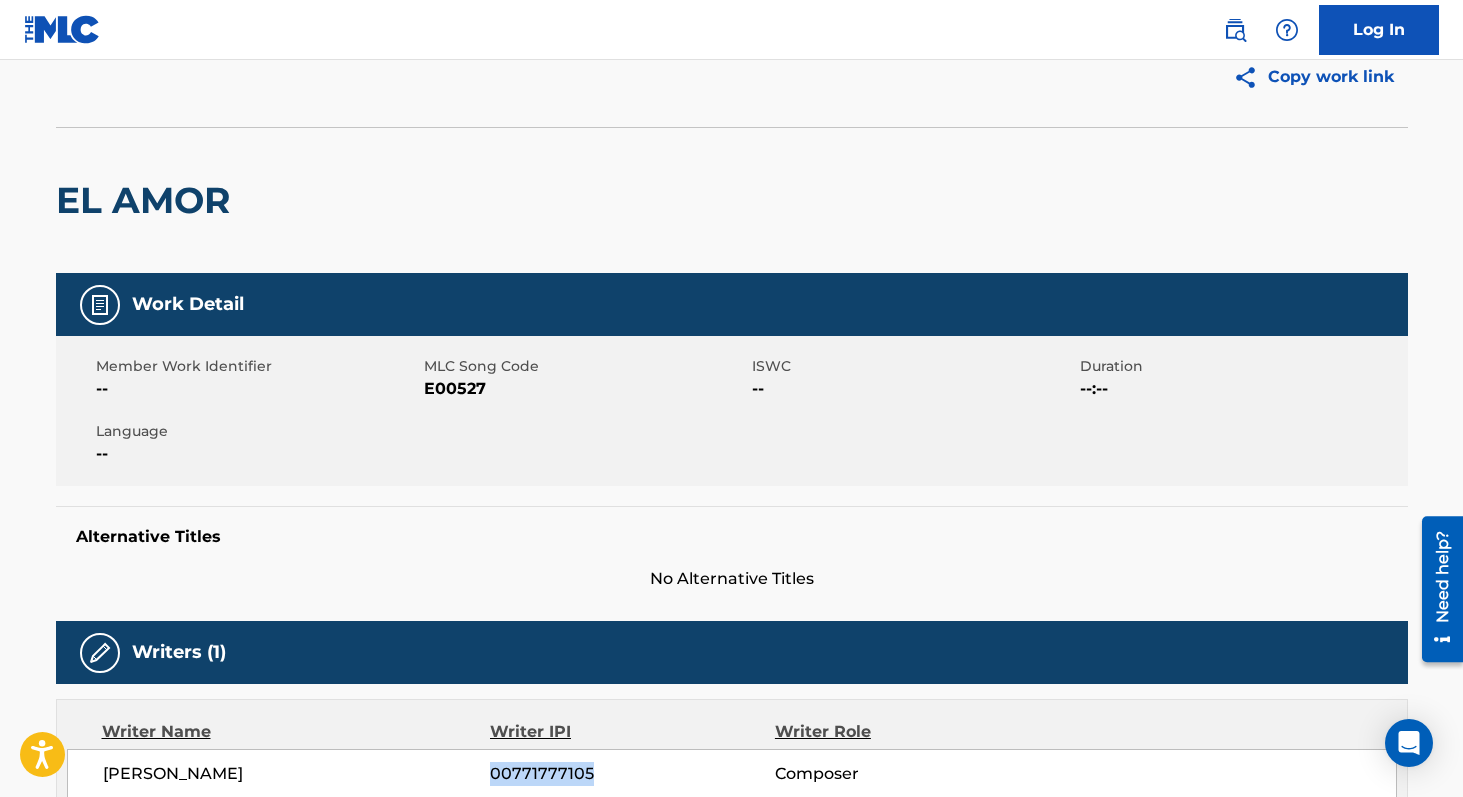 scroll, scrollTop: 0, scrollLeft: 0, axis: both 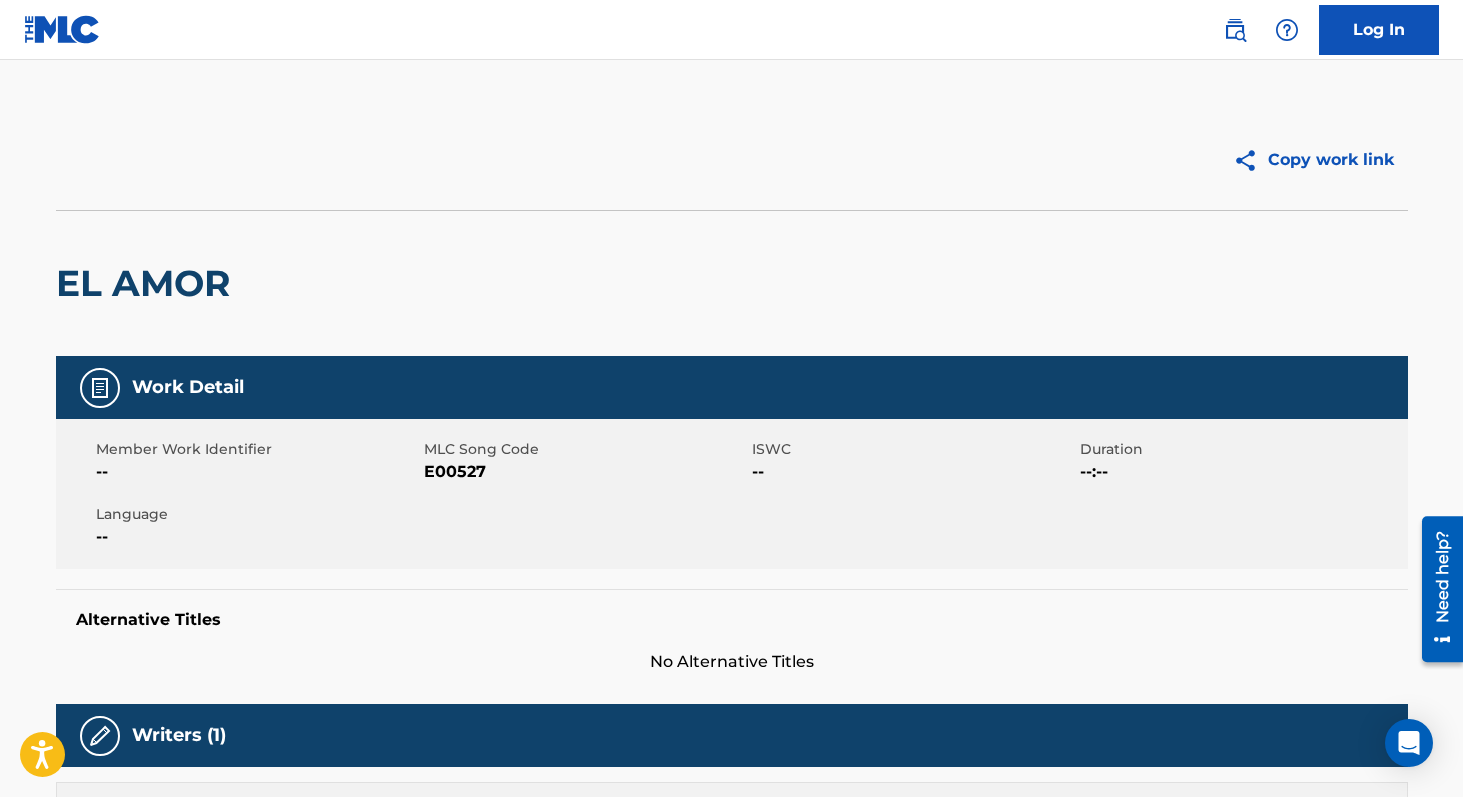 click on "E00527" at bounding box center [585, 472] 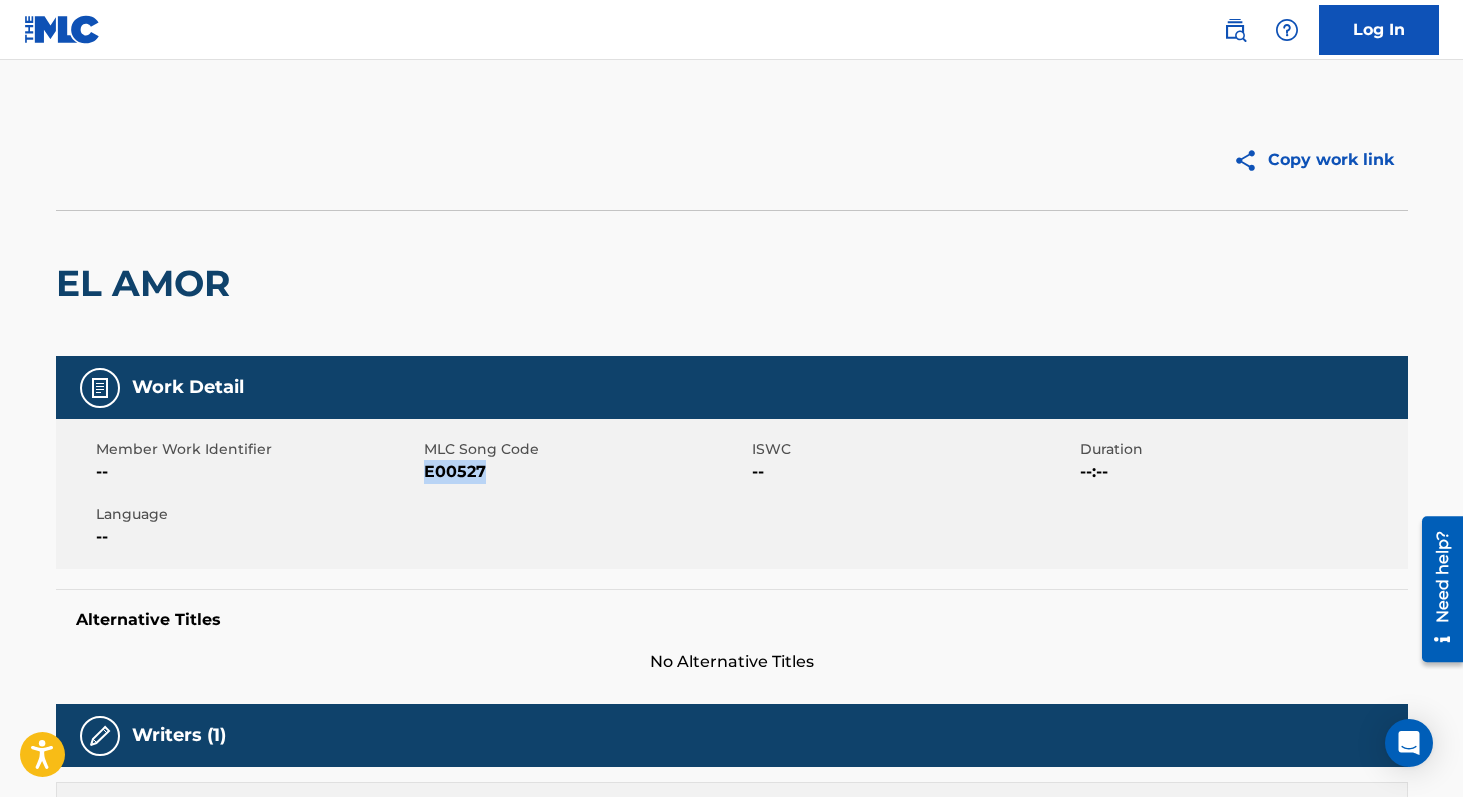 copy on "E00527" 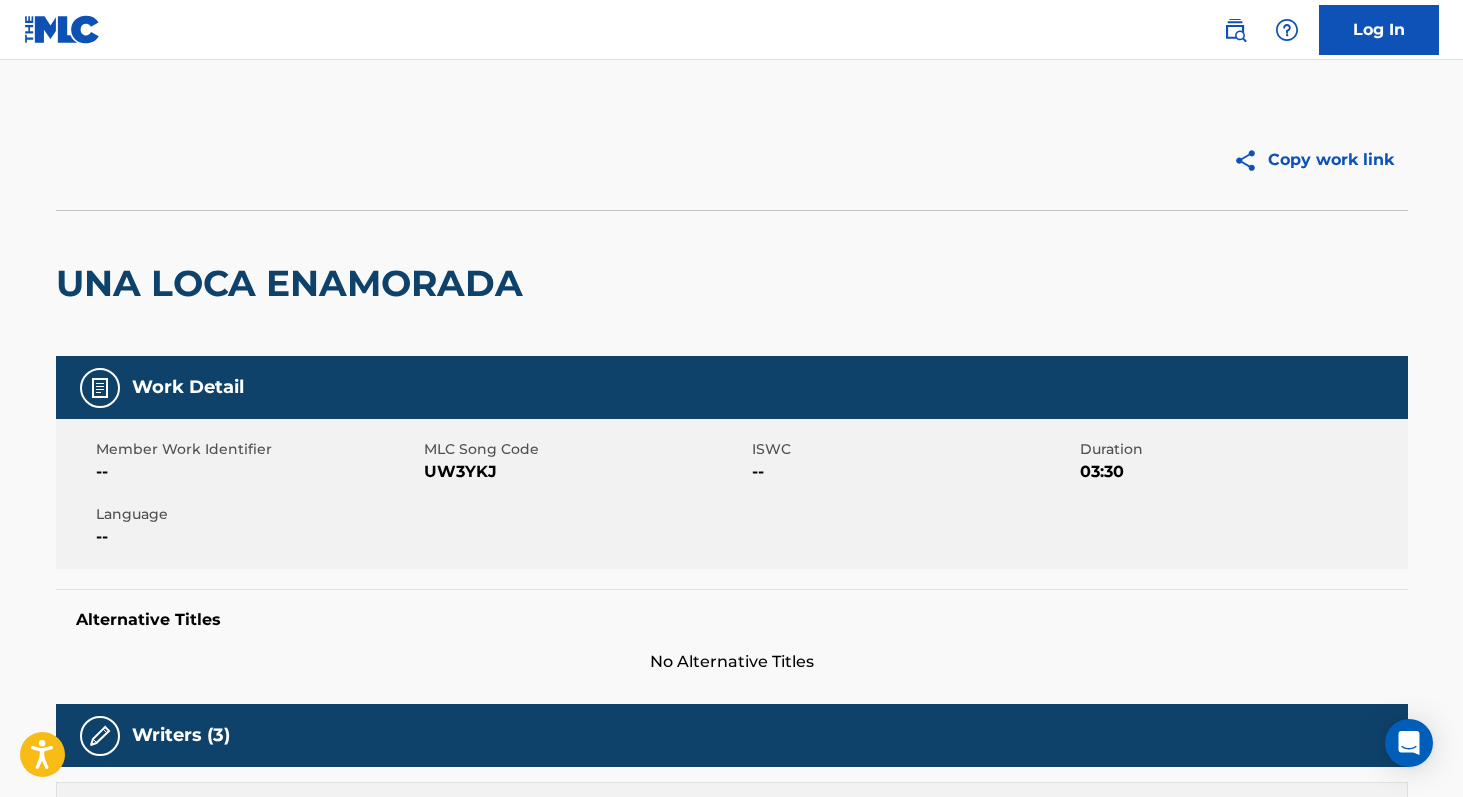 scroll, scrollTop: 0, scrollLeft: 0, axis: both 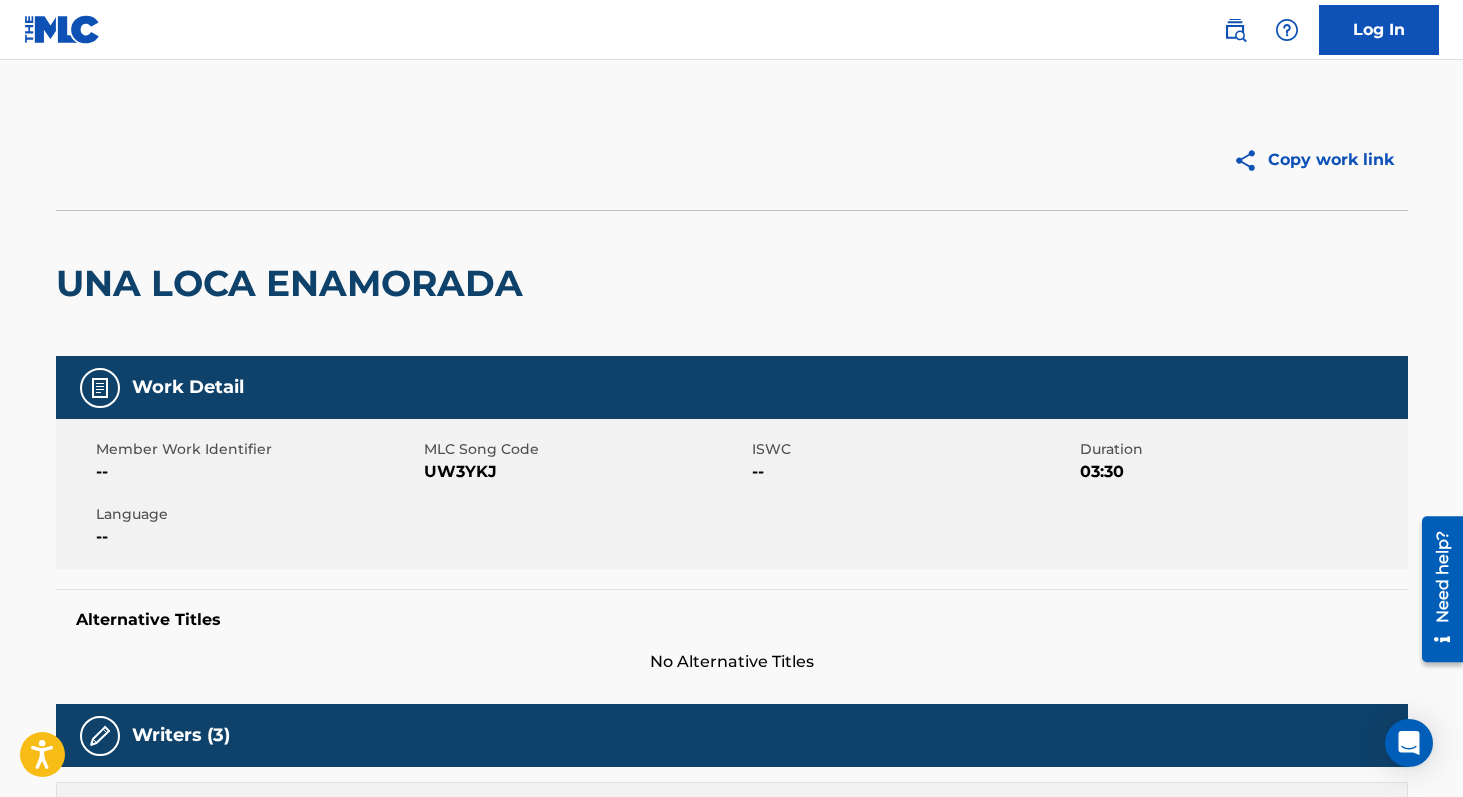click on "UW3YKJ" at bounding box center (585, 472) 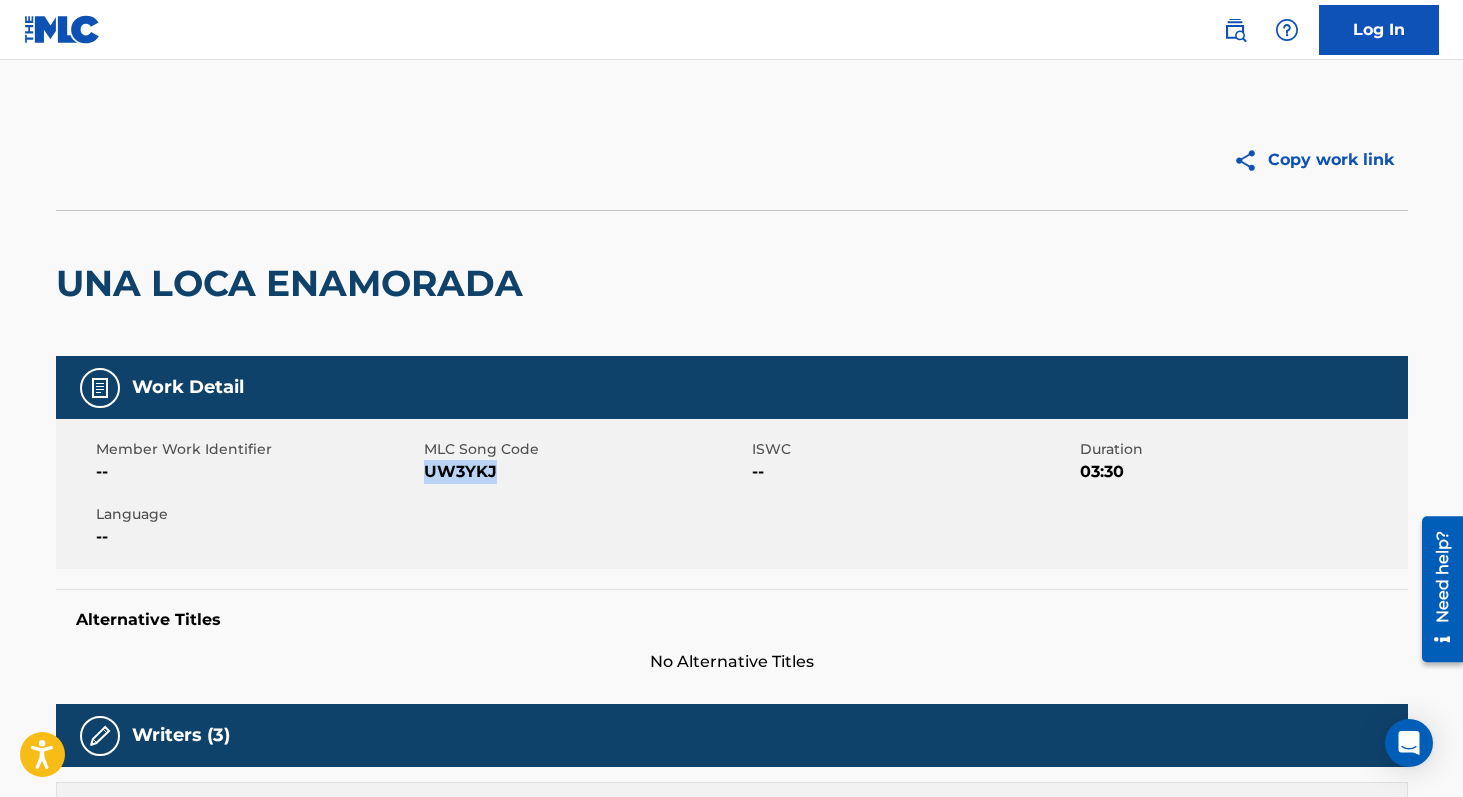 copy on "UW3YKJ" 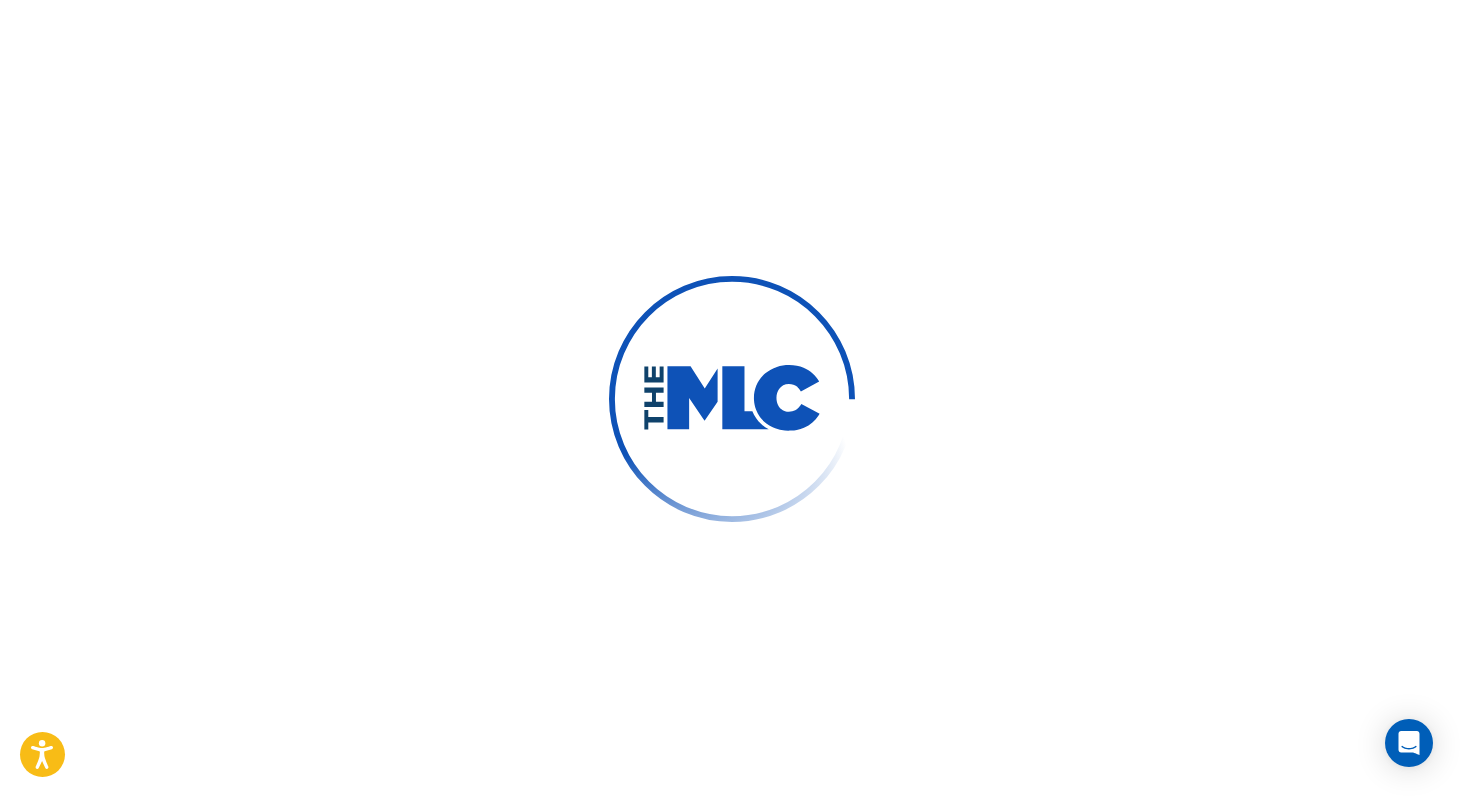 scroll, scrollTop: 0, scrollLeft: 0, axis: both 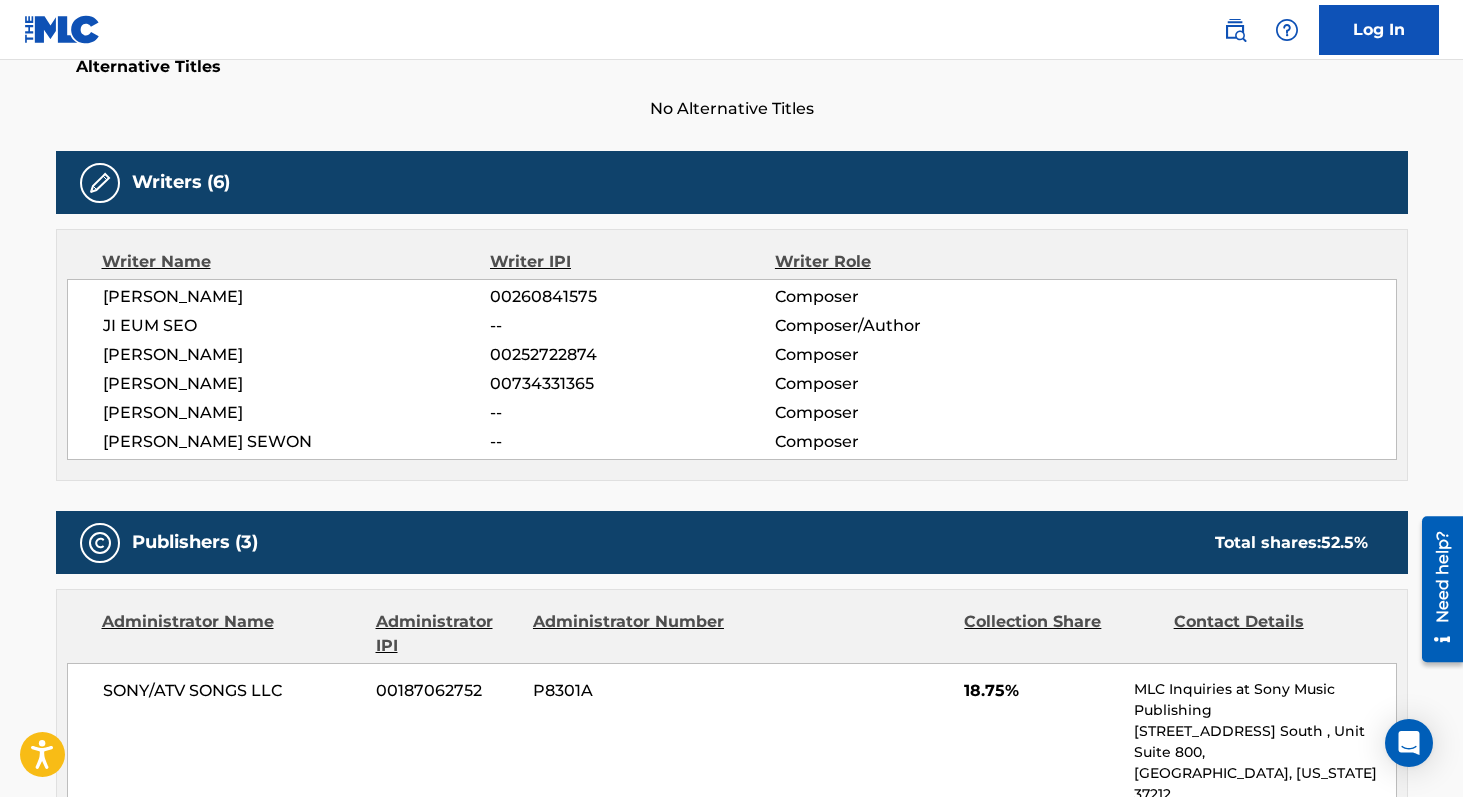 click on "00260841575" at bounding box center [632, 297] 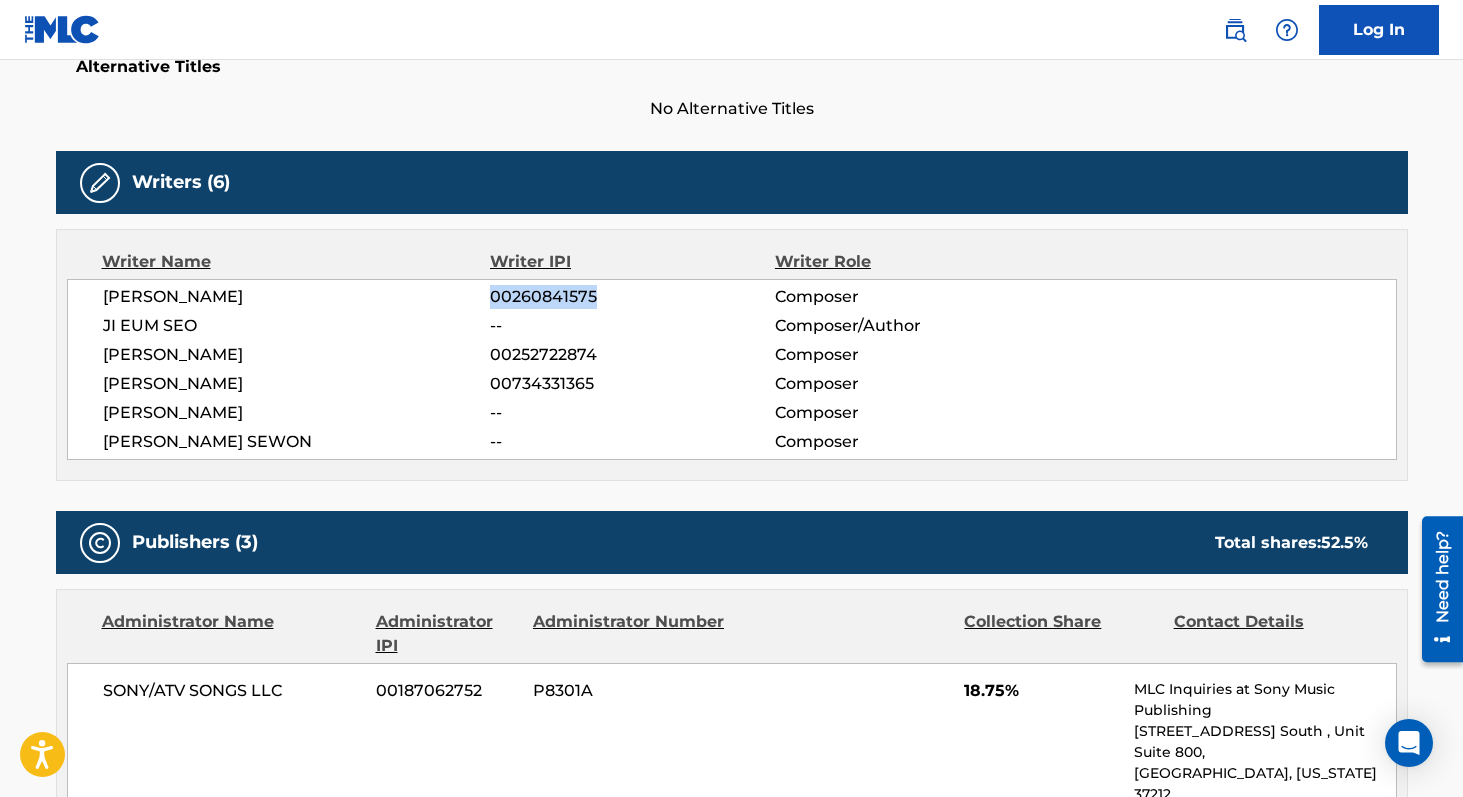 copy on "00260841575" 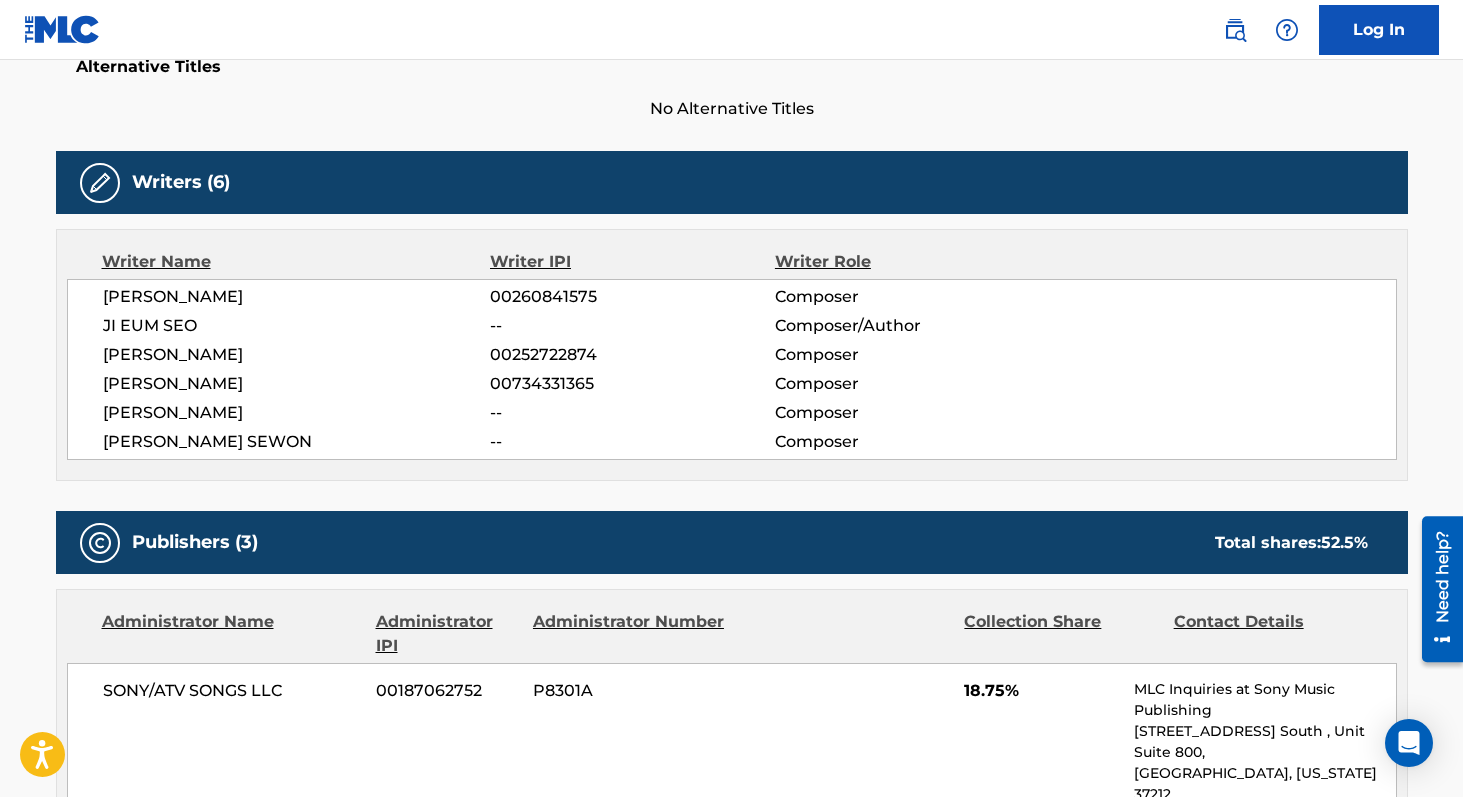 click on "00252722874" at bounding box center (632, 355) 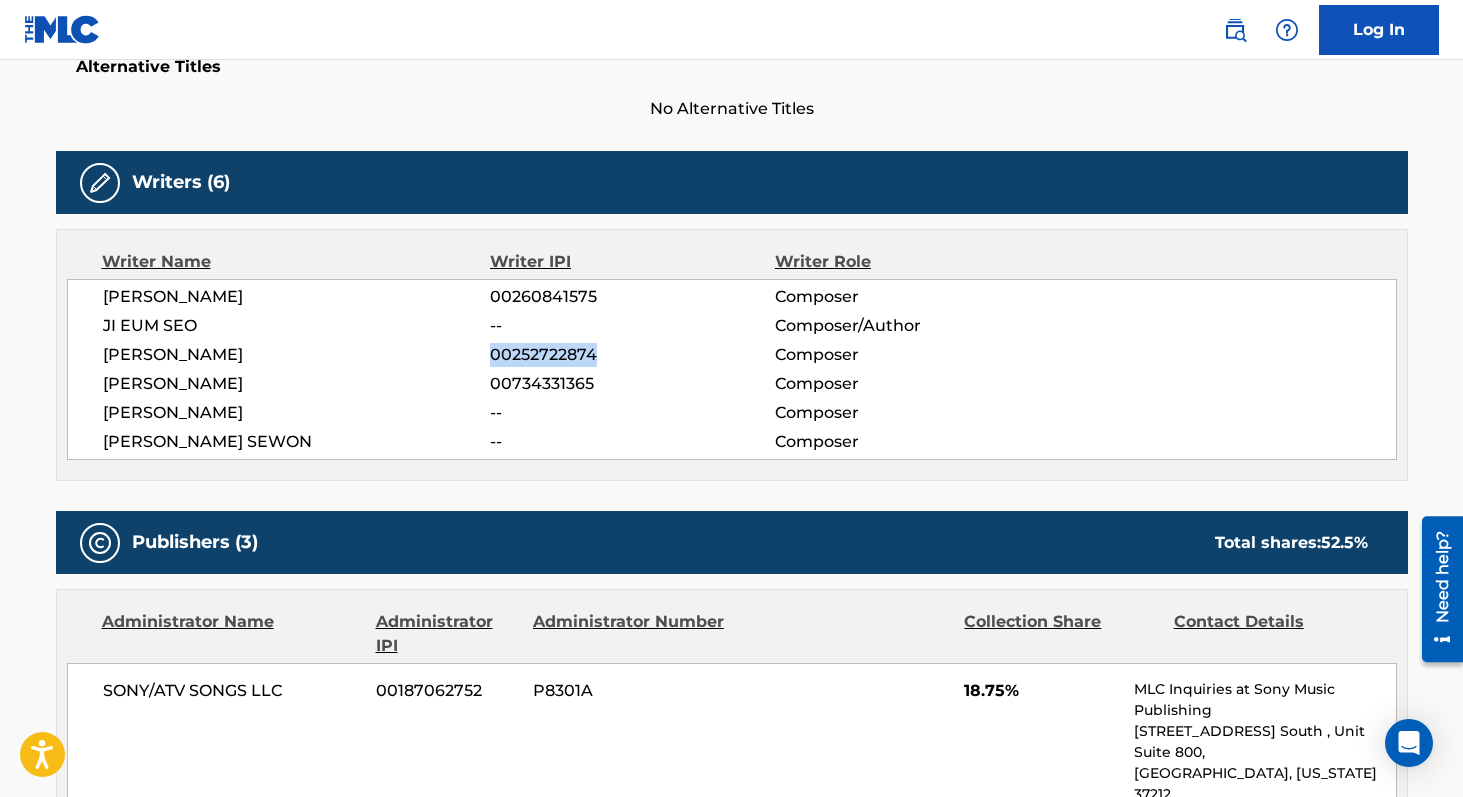 copy on "00252722874" 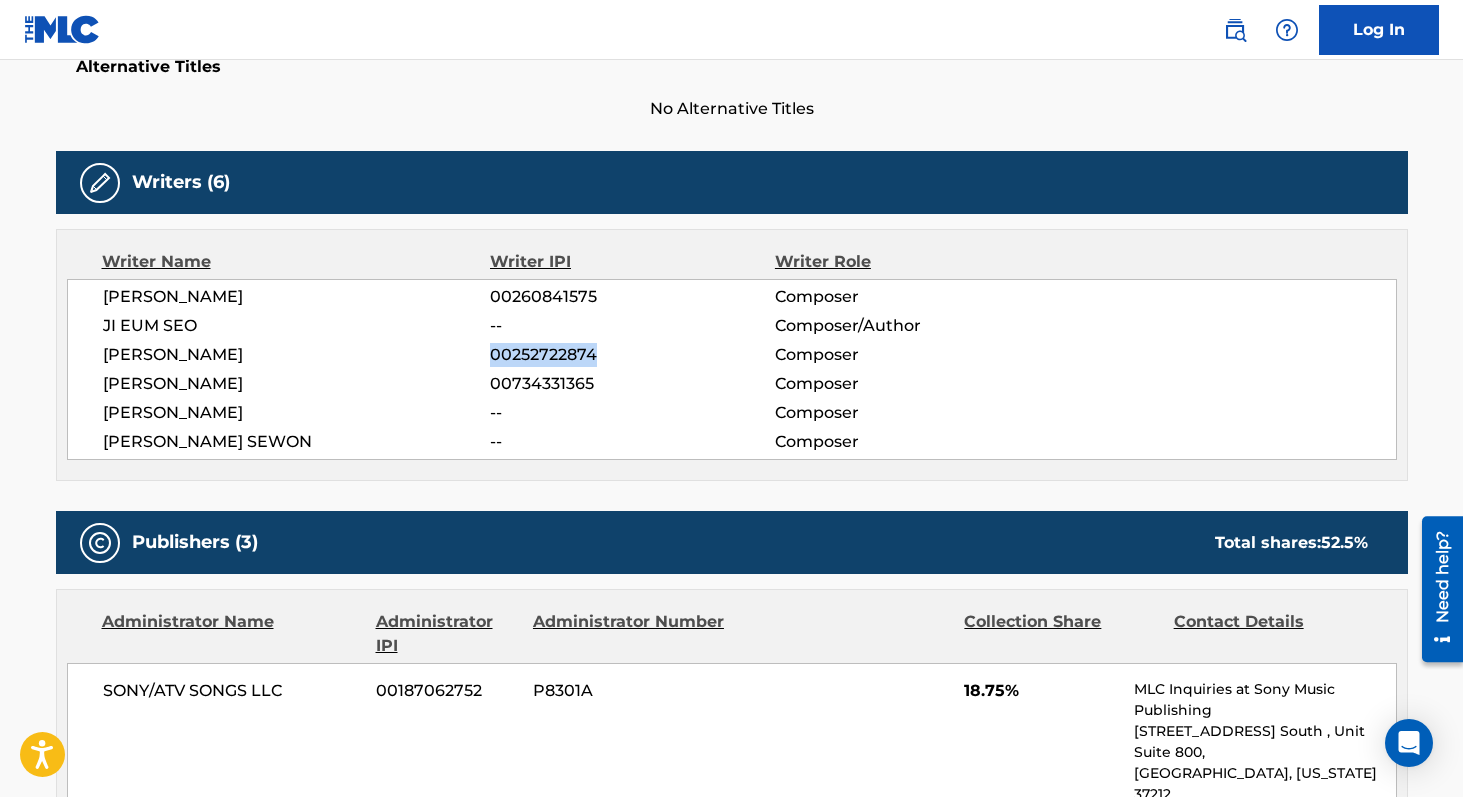 click on "00734331365" at bounding box center [632, 384] 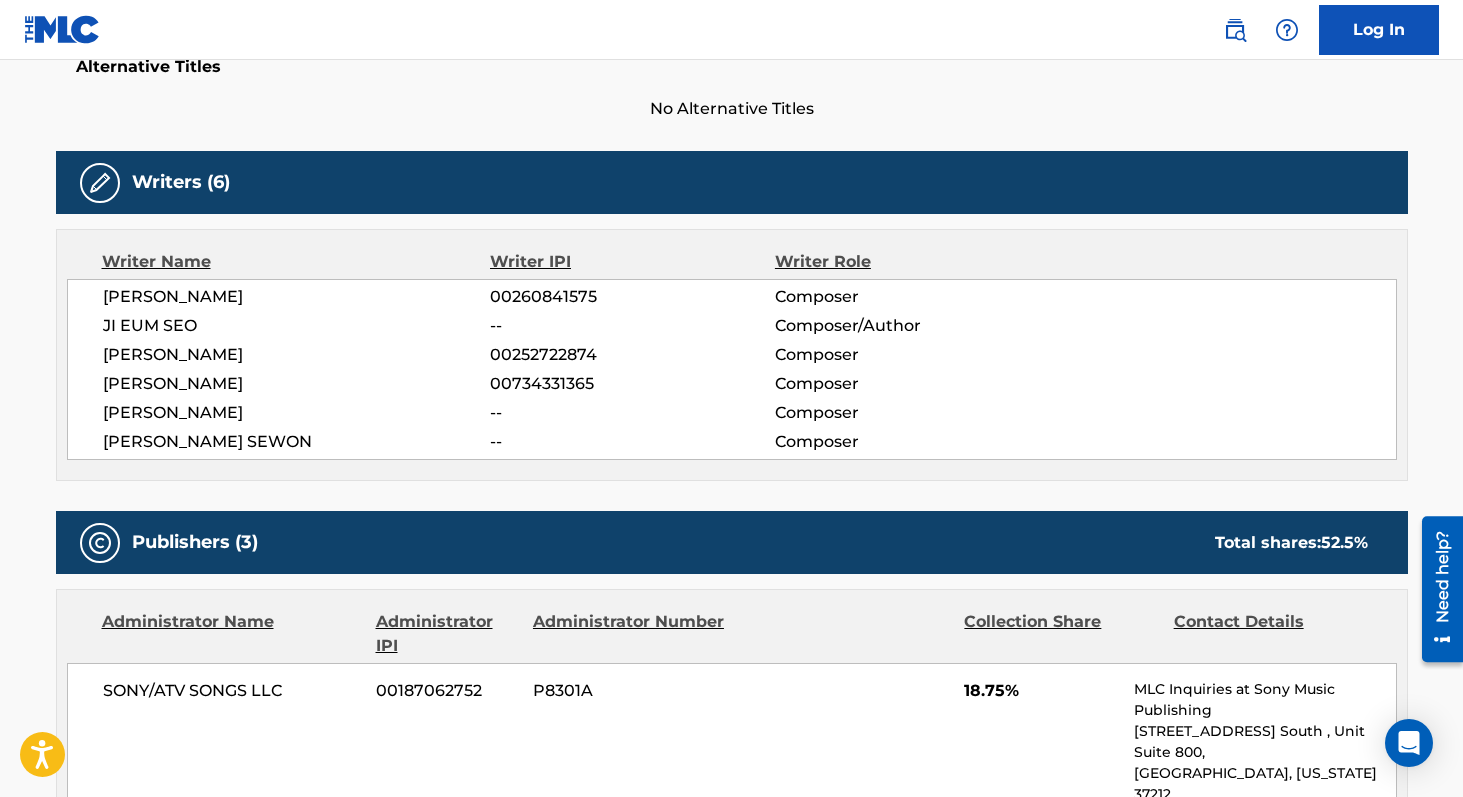 click on "00734331365" at bounding box center (632, 384) 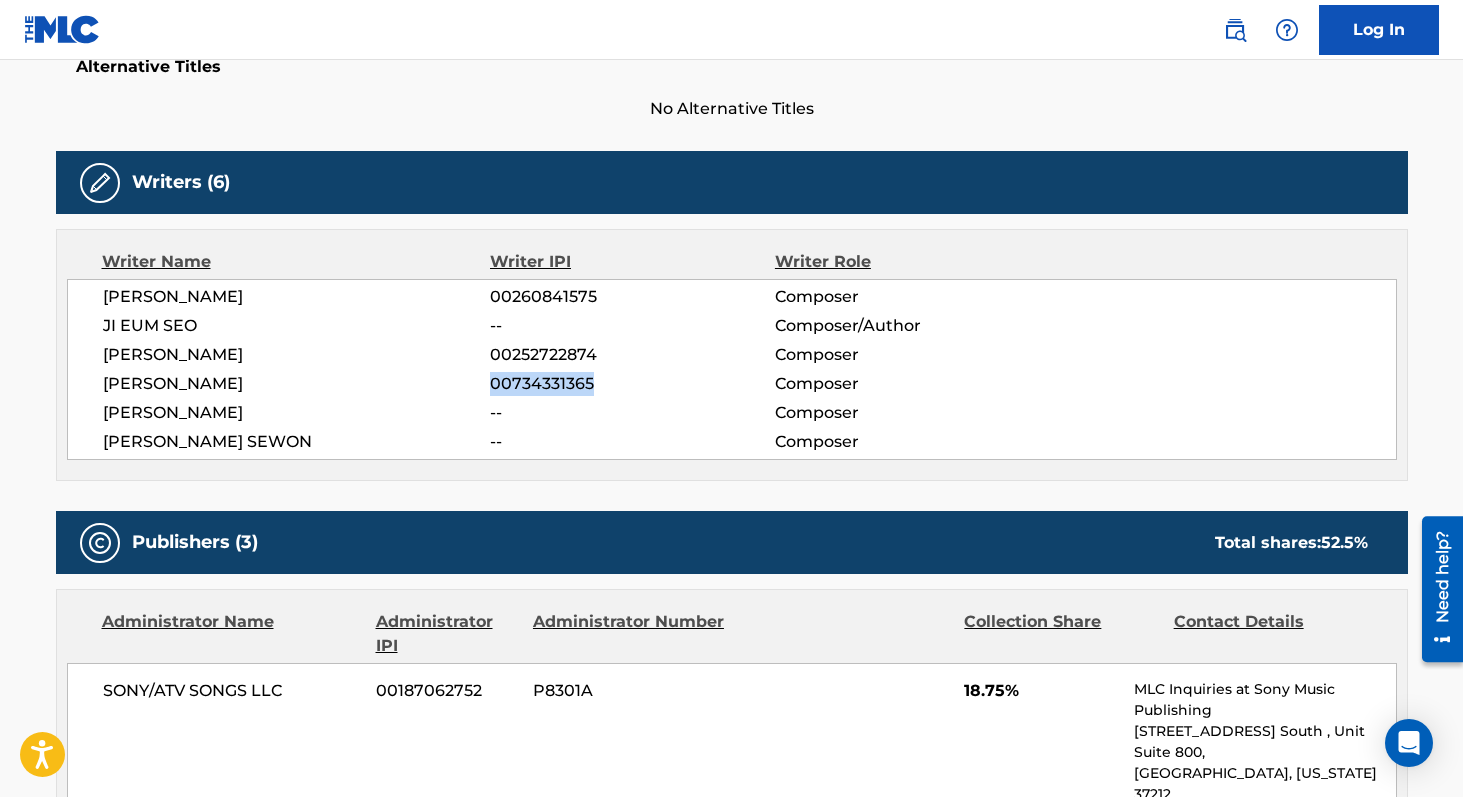 copy on "00734331365" 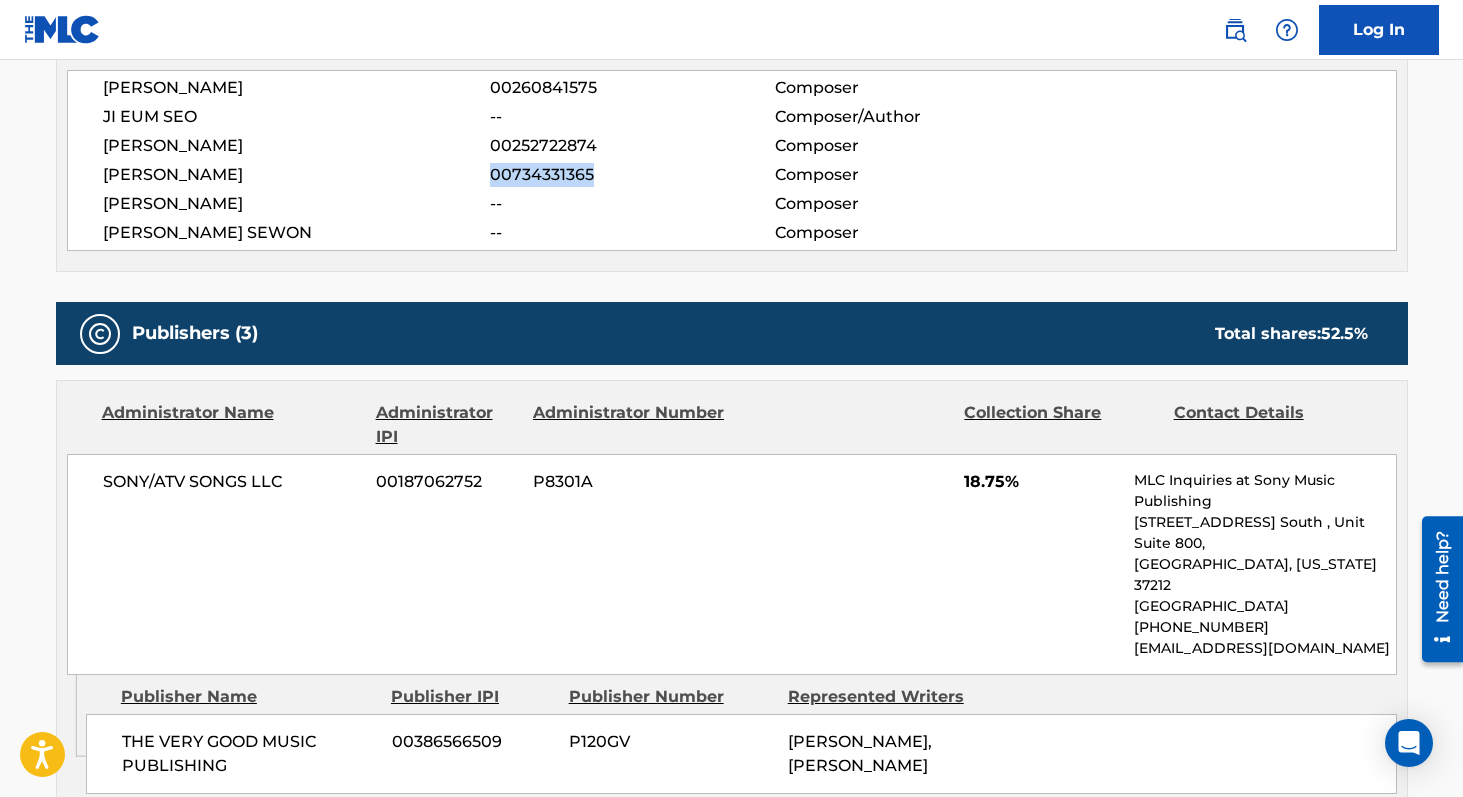 scroll, scrollTop: 0, scrollLeft: 0, axis: both 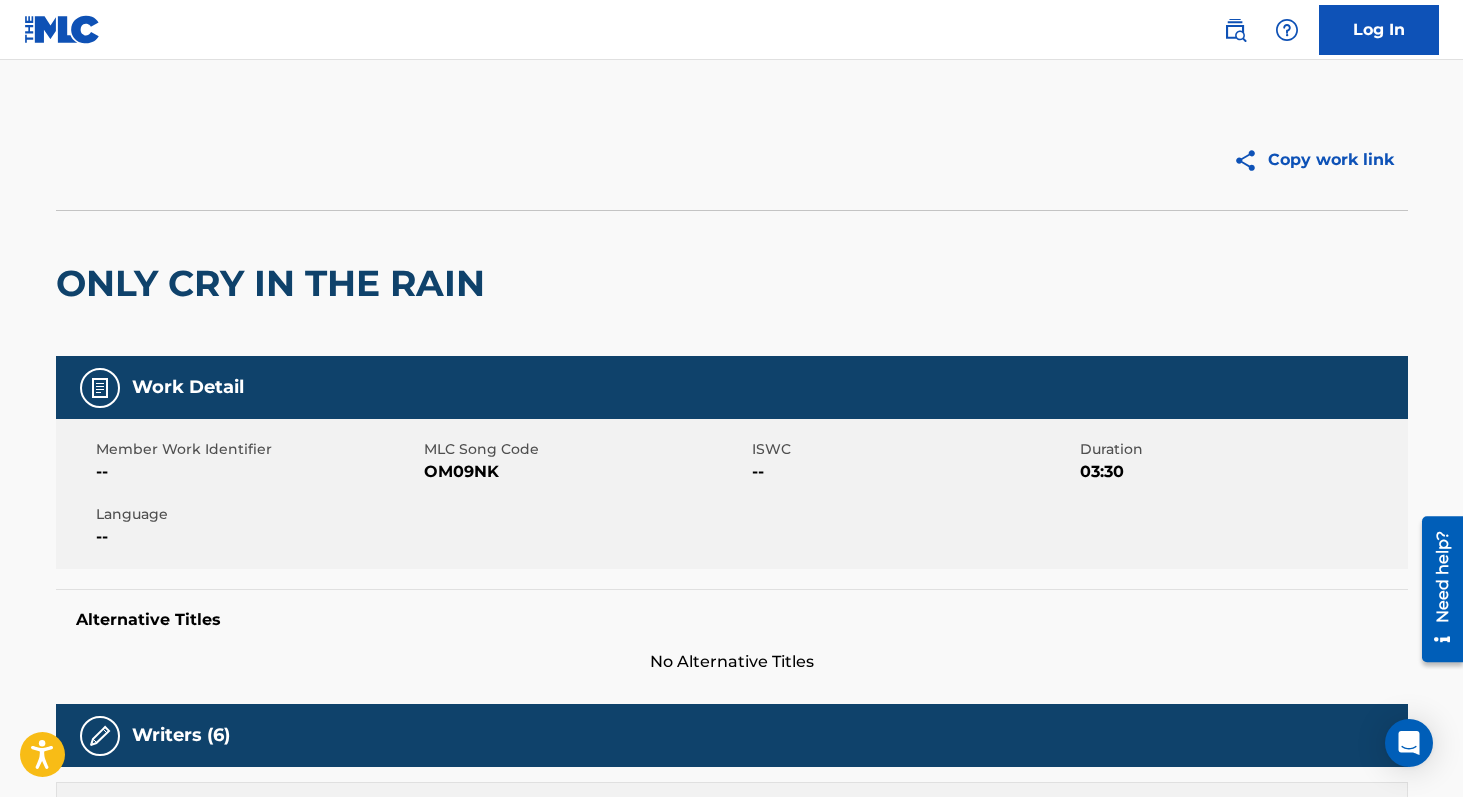 click on "OM09NK" at bounding box center [585, 472] 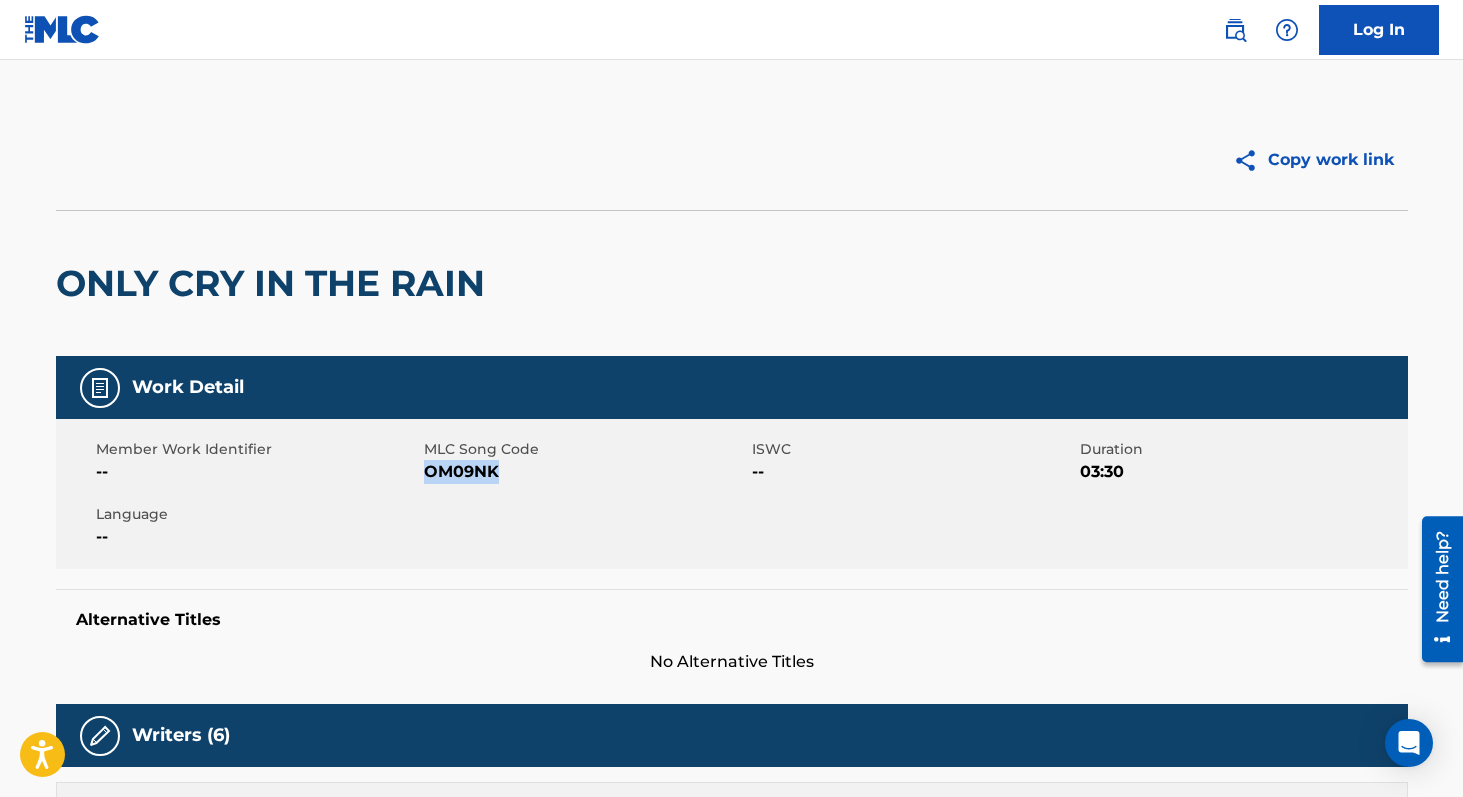 copy on "OM09NK" 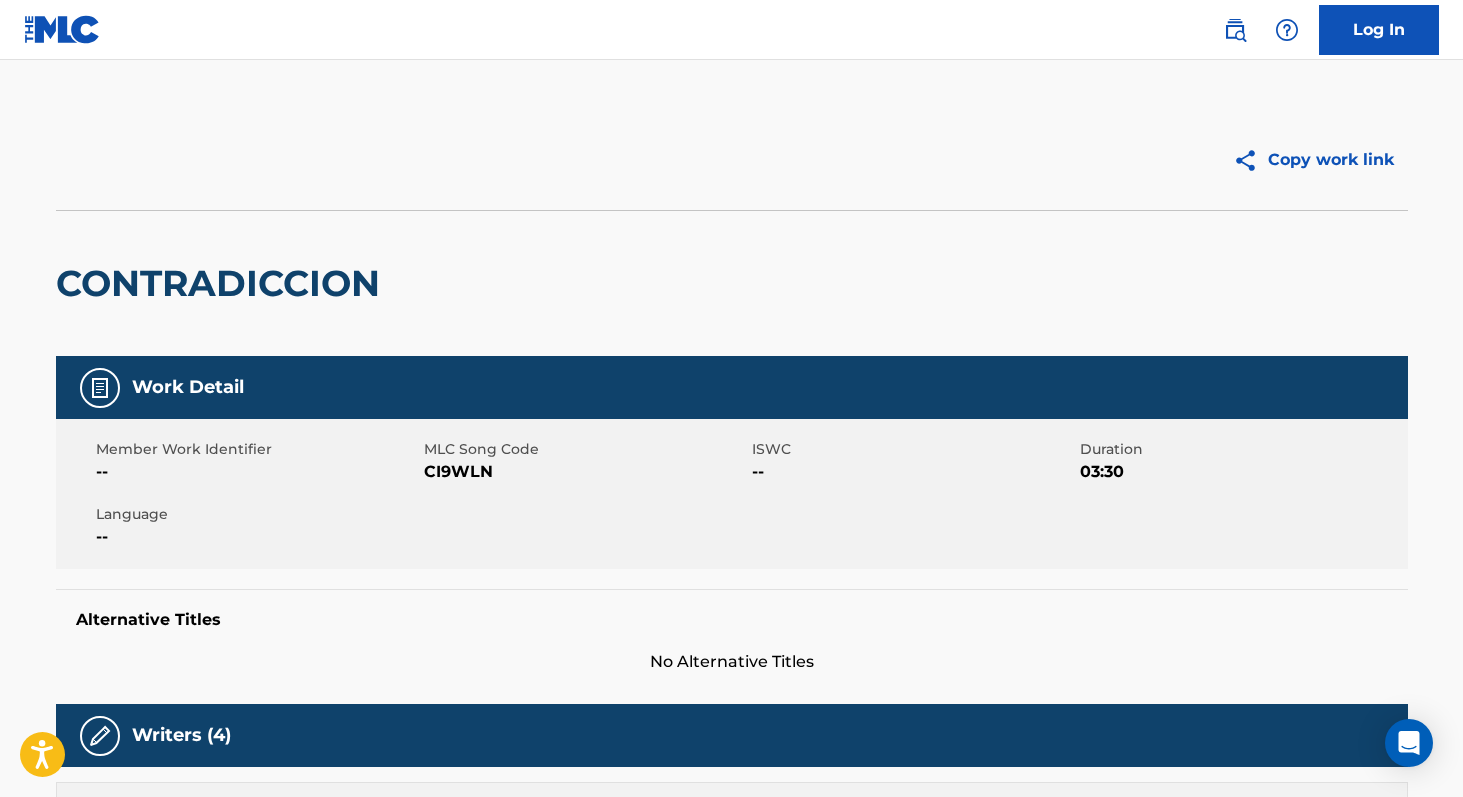 scroll, scrollTop: 0, scrollLeft: 0, axis: both 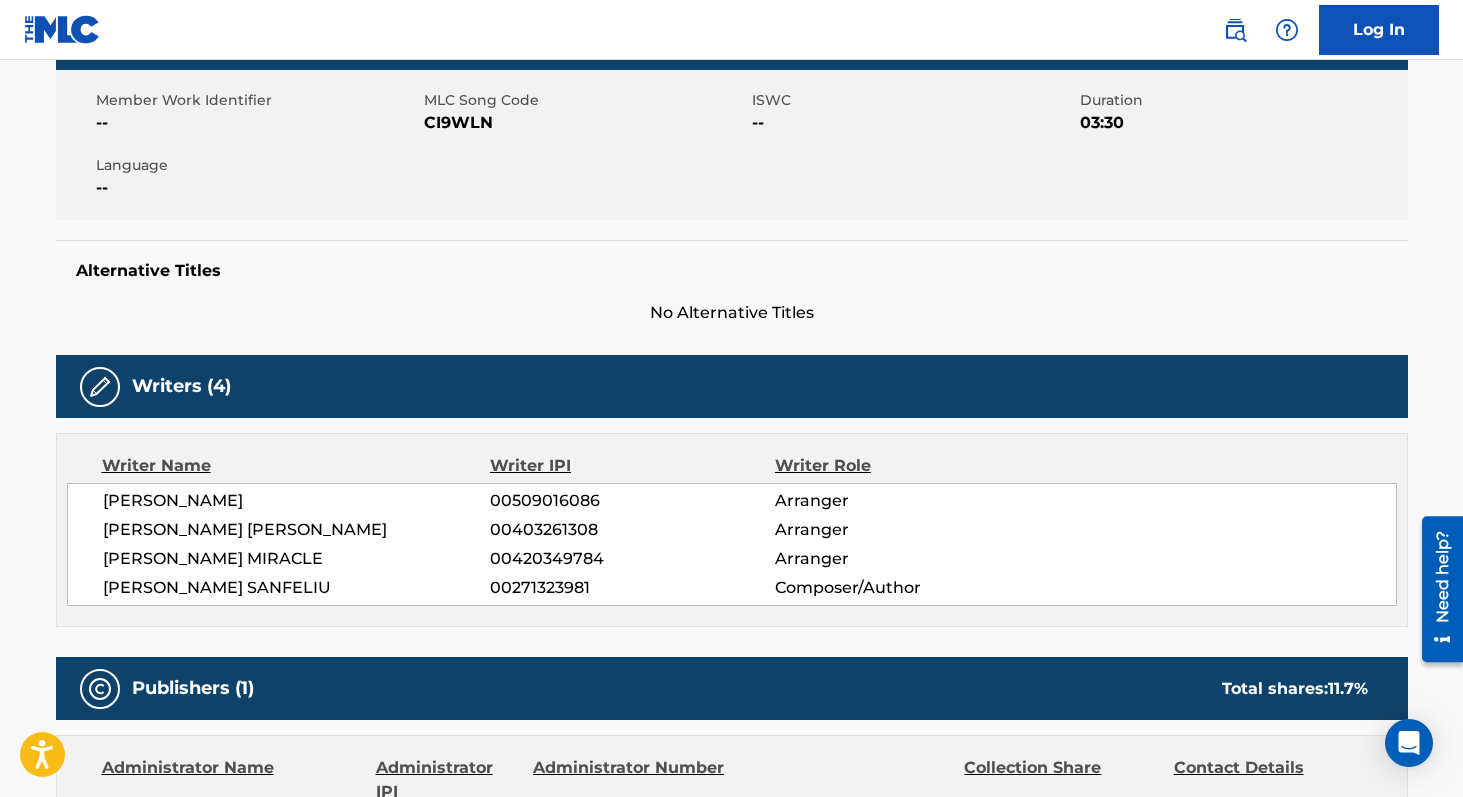 click on "00509016086" at bounding box center (632, 501) 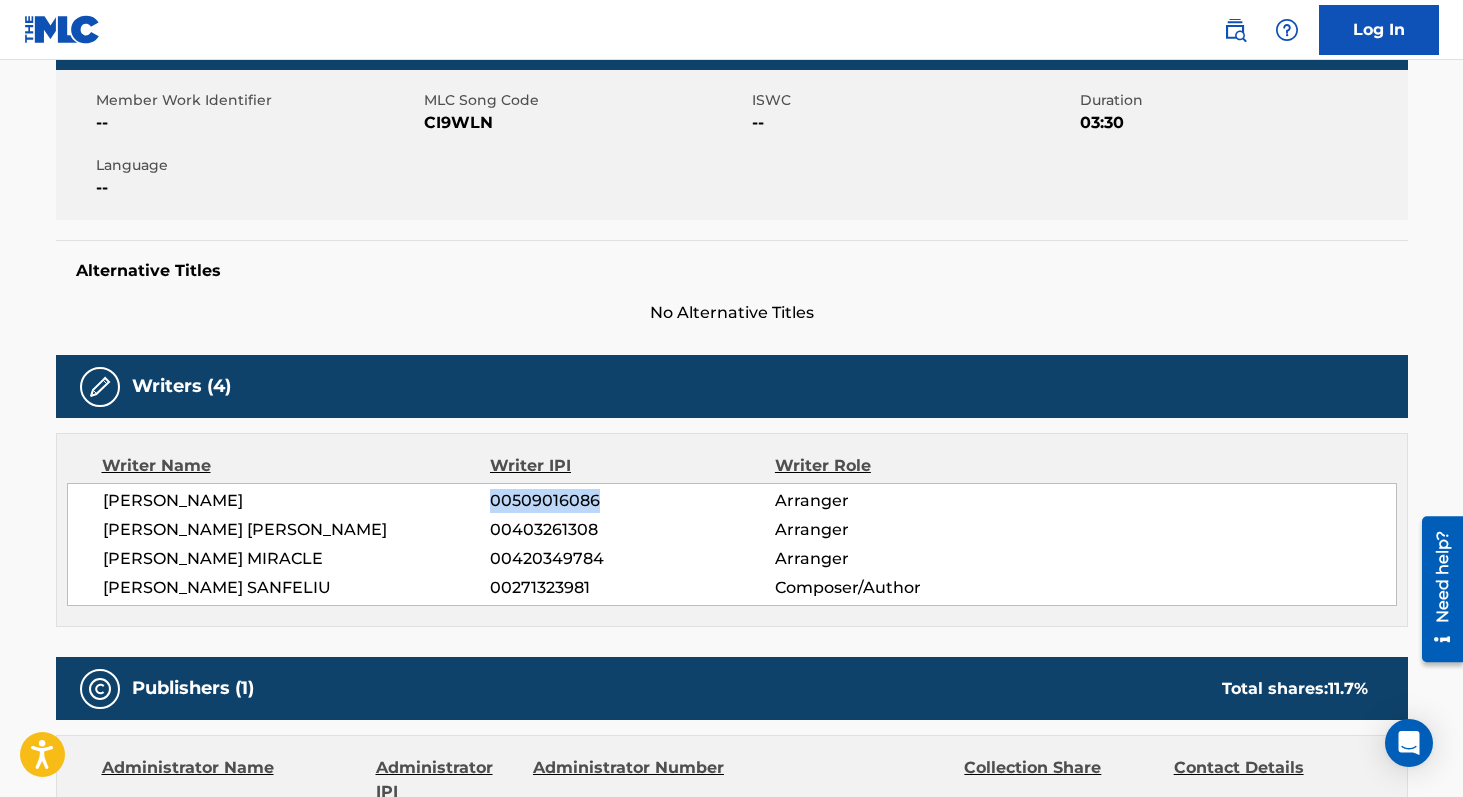 copy on "00509016086" 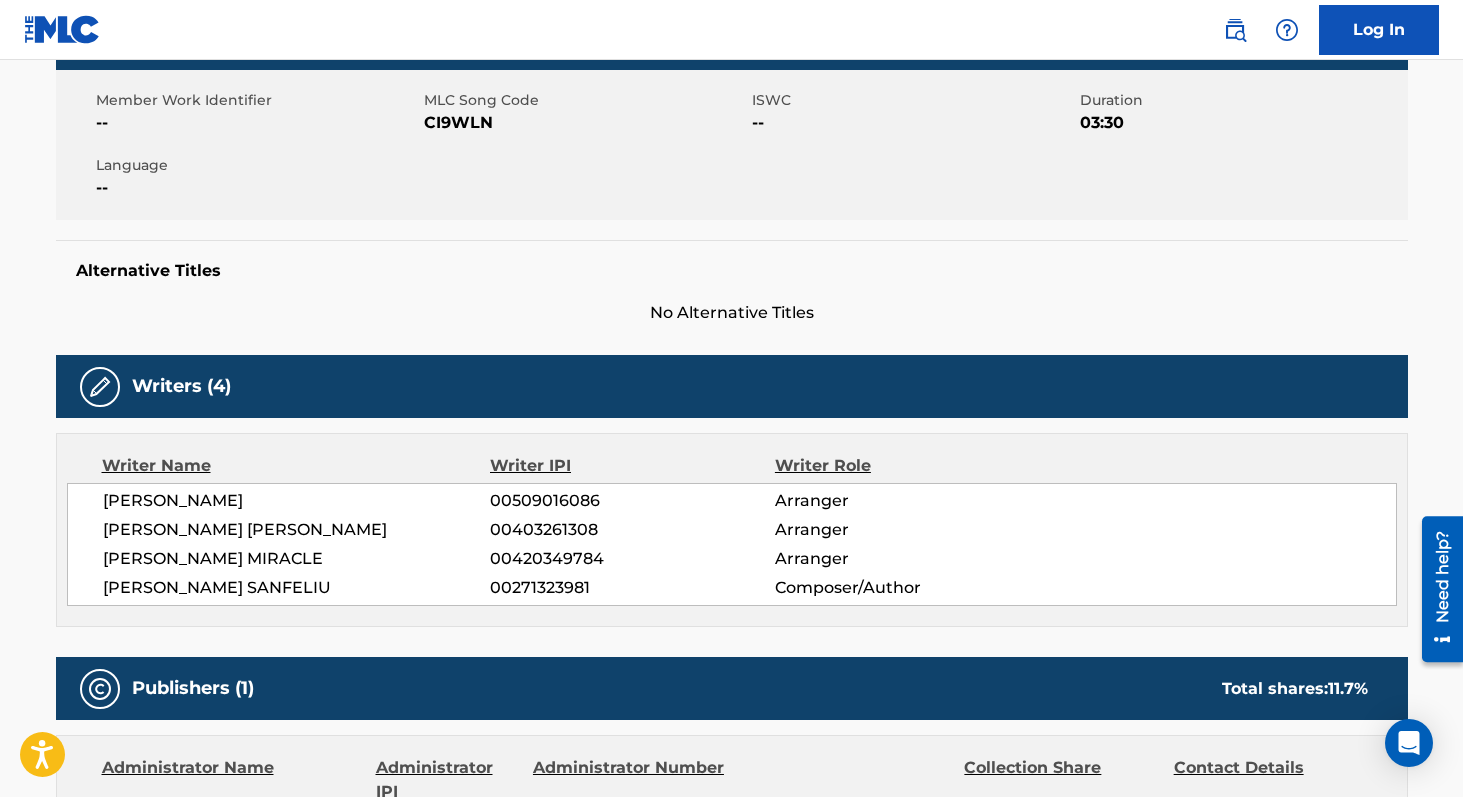 click on "00403261308" at bounding box center (632, 530) 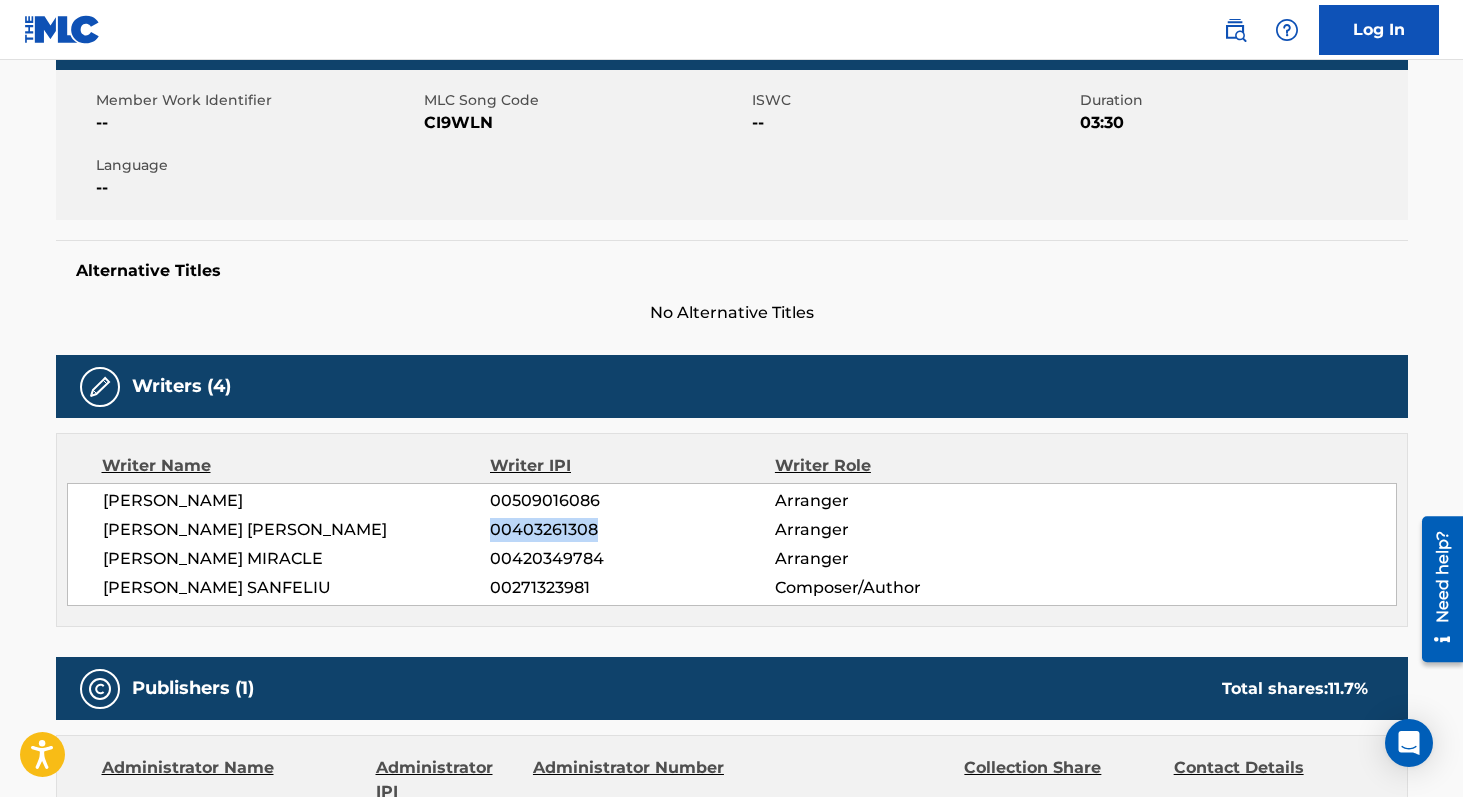 copy on "00403261308" 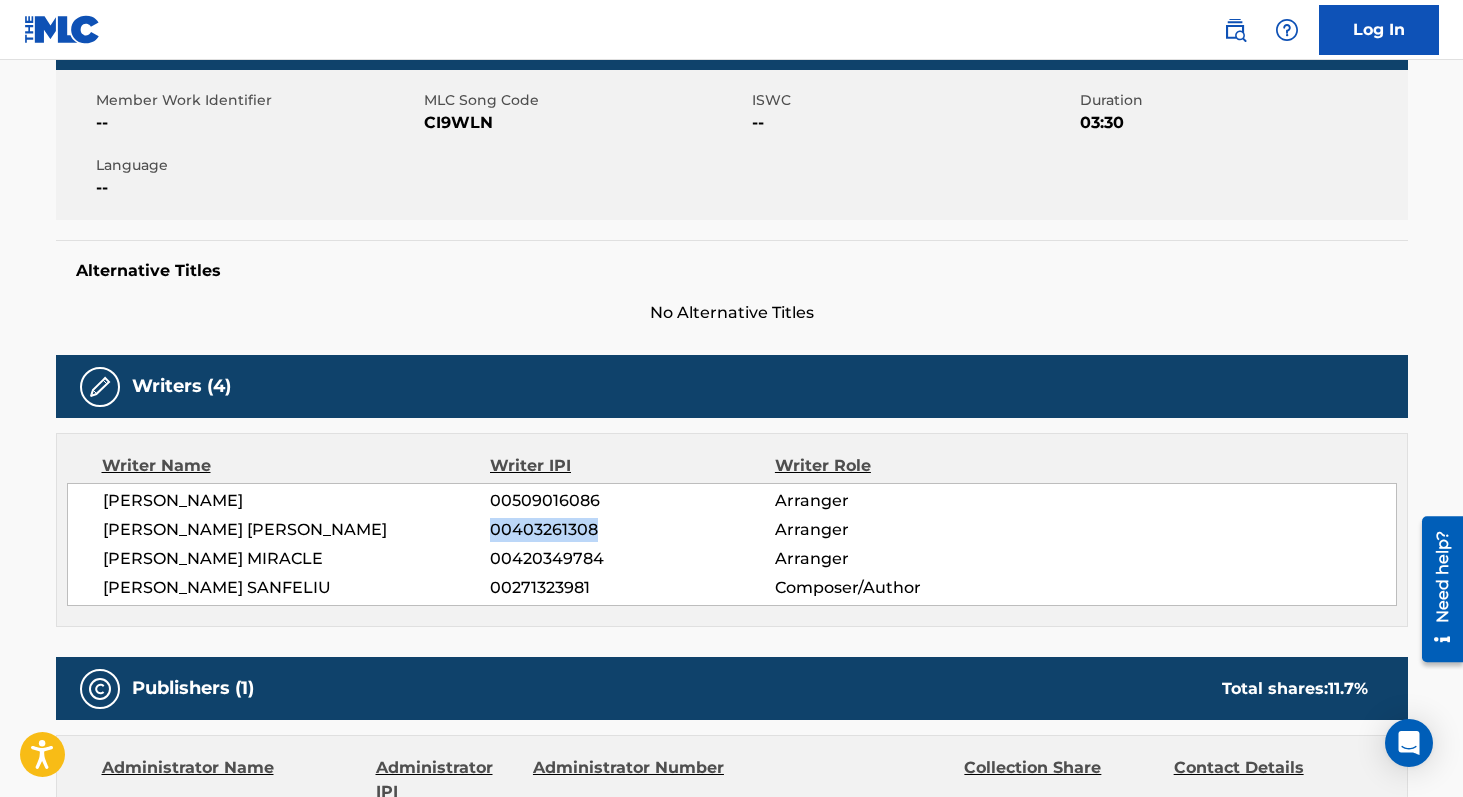 click on "00271323981" at bounding box center (632, 588) 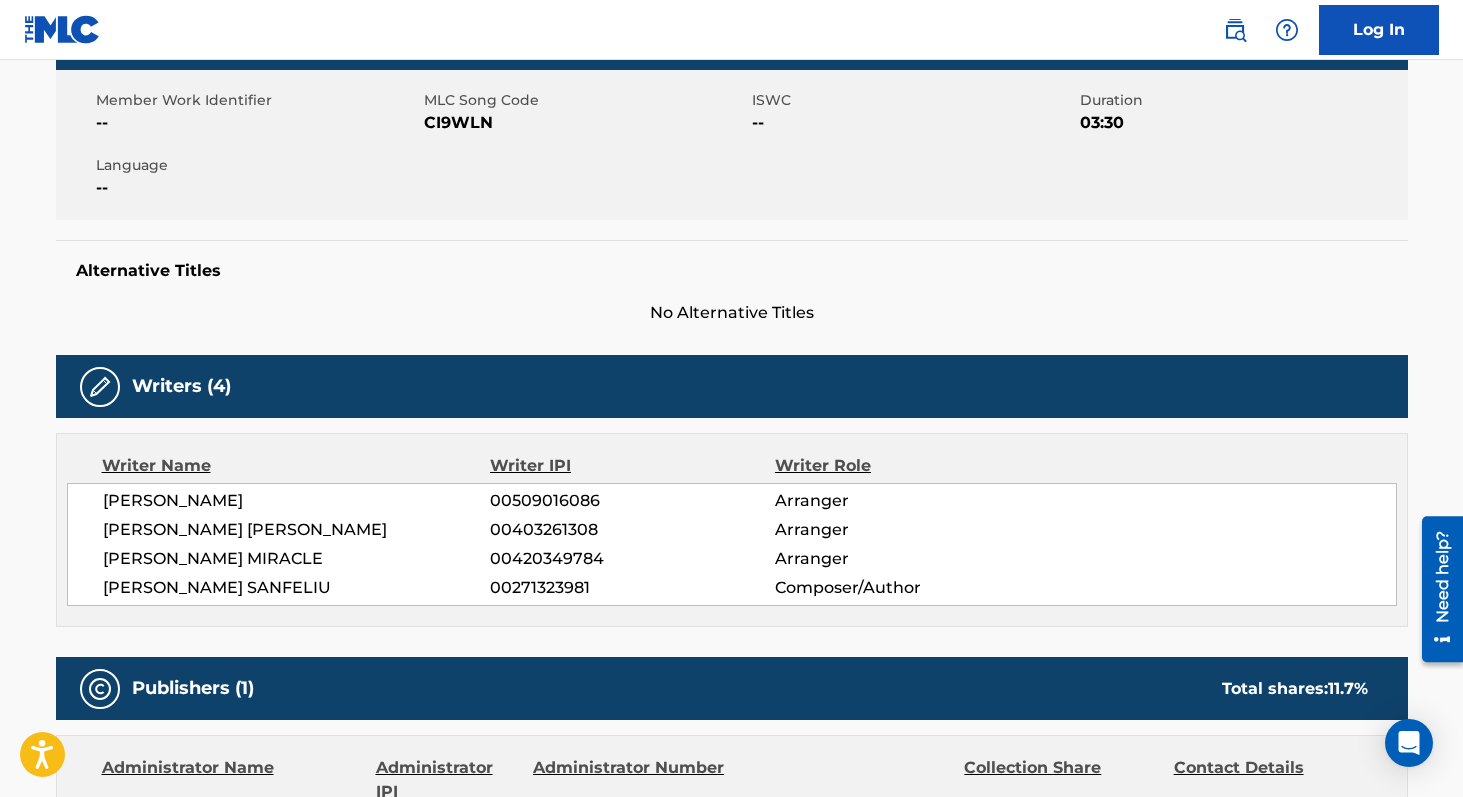 click on "00271323981" at bounding box center (632, 588) 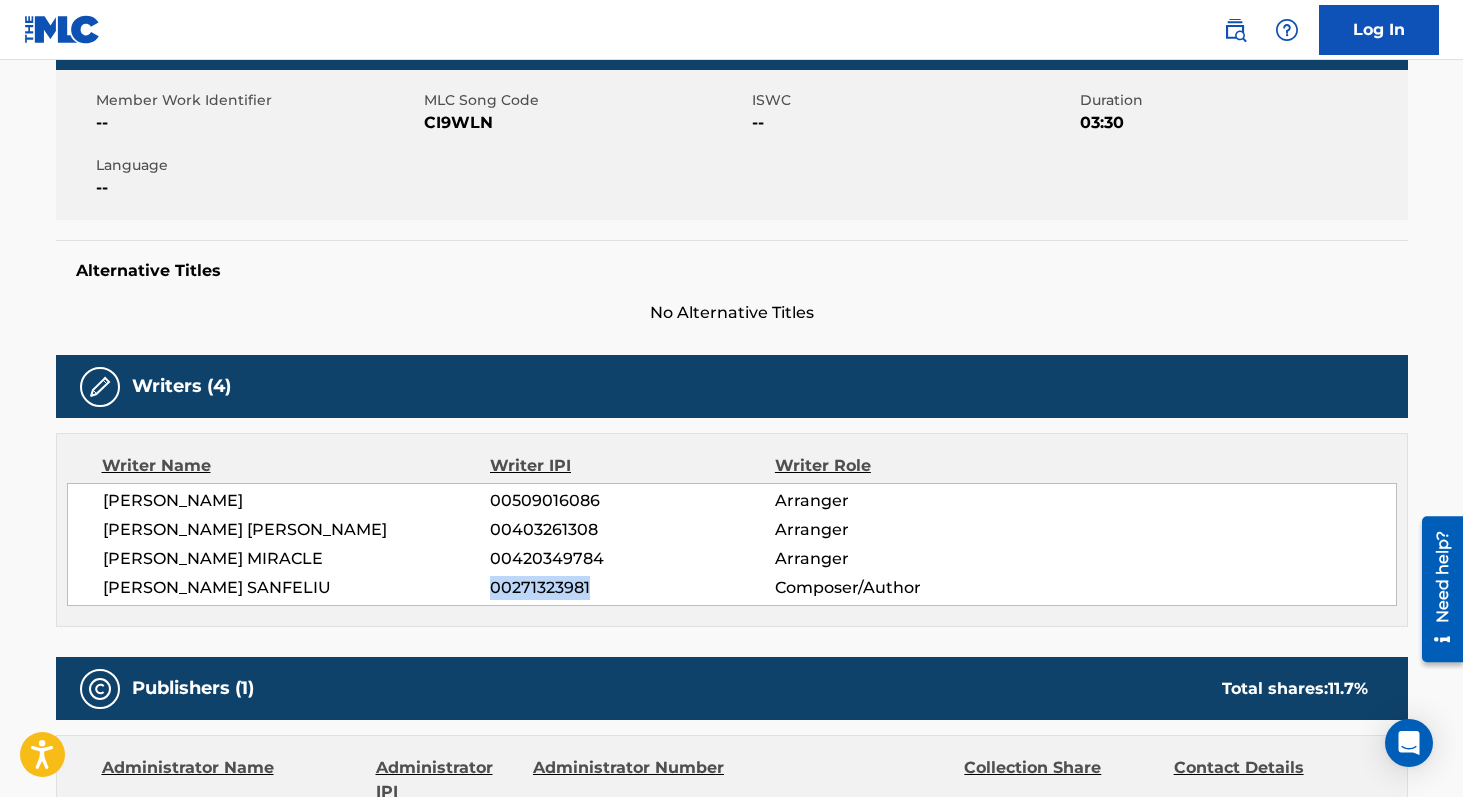 copy on "00271323981" 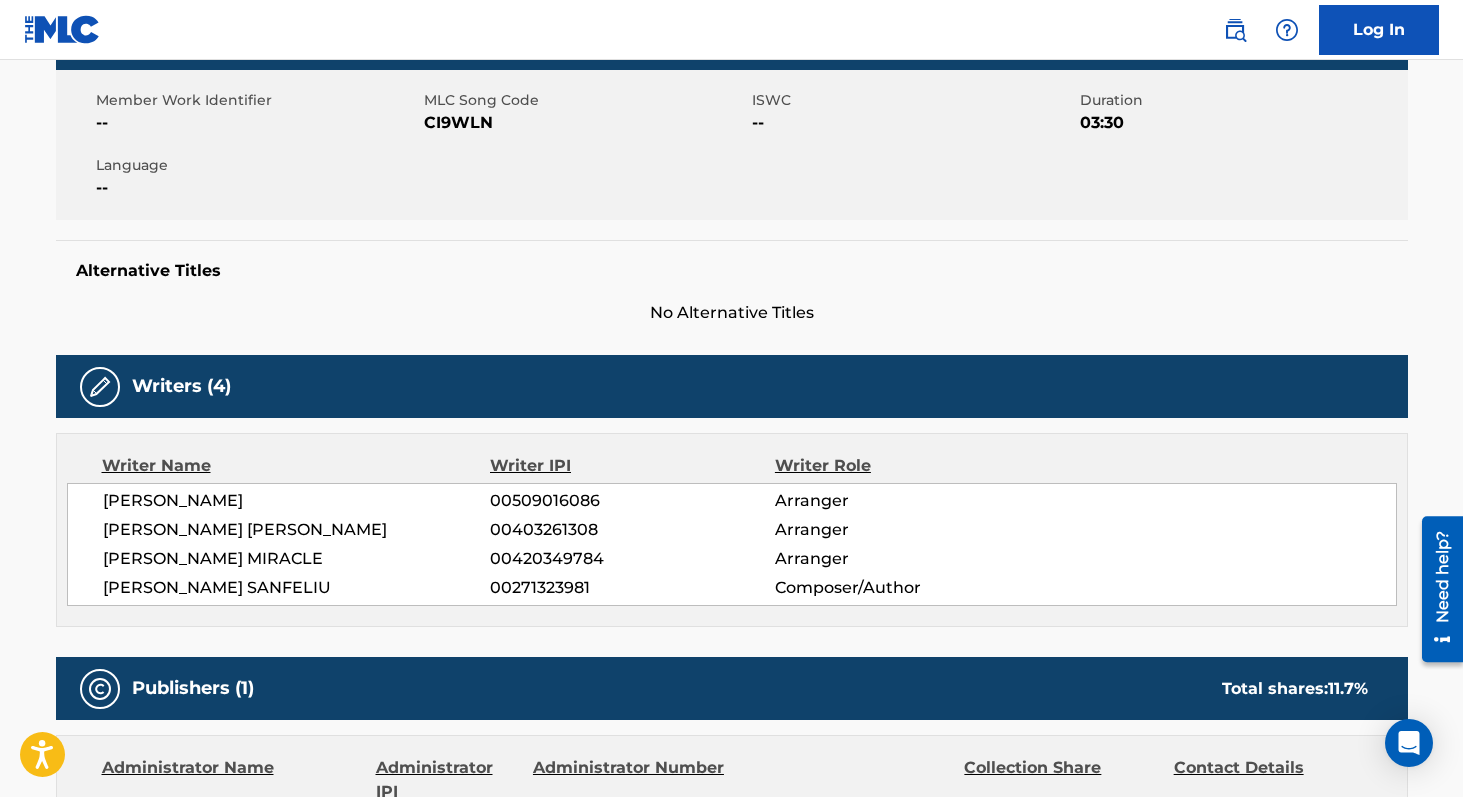 click on "00420349784" at bounding box center (632, 559) 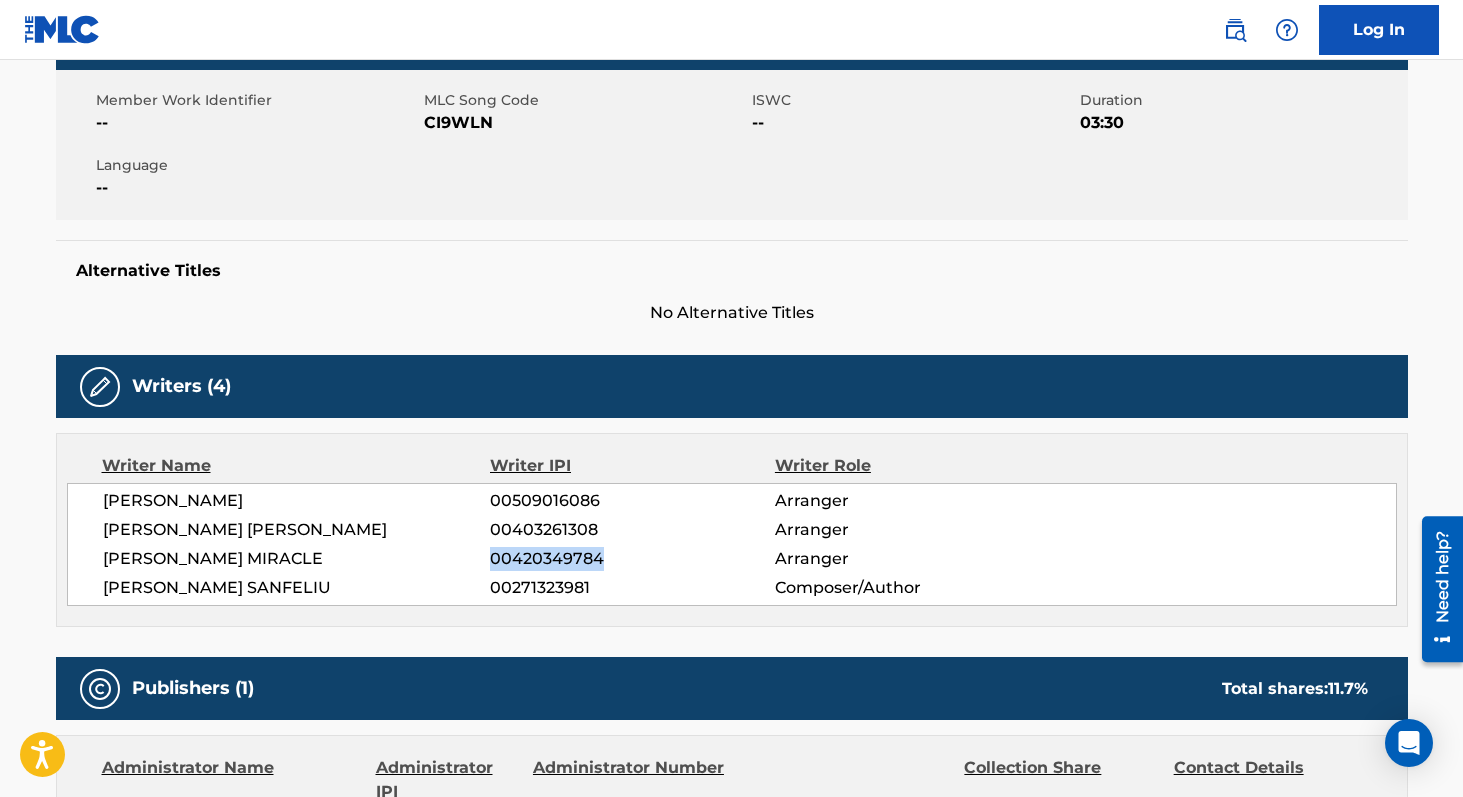 copy on "00420349784" 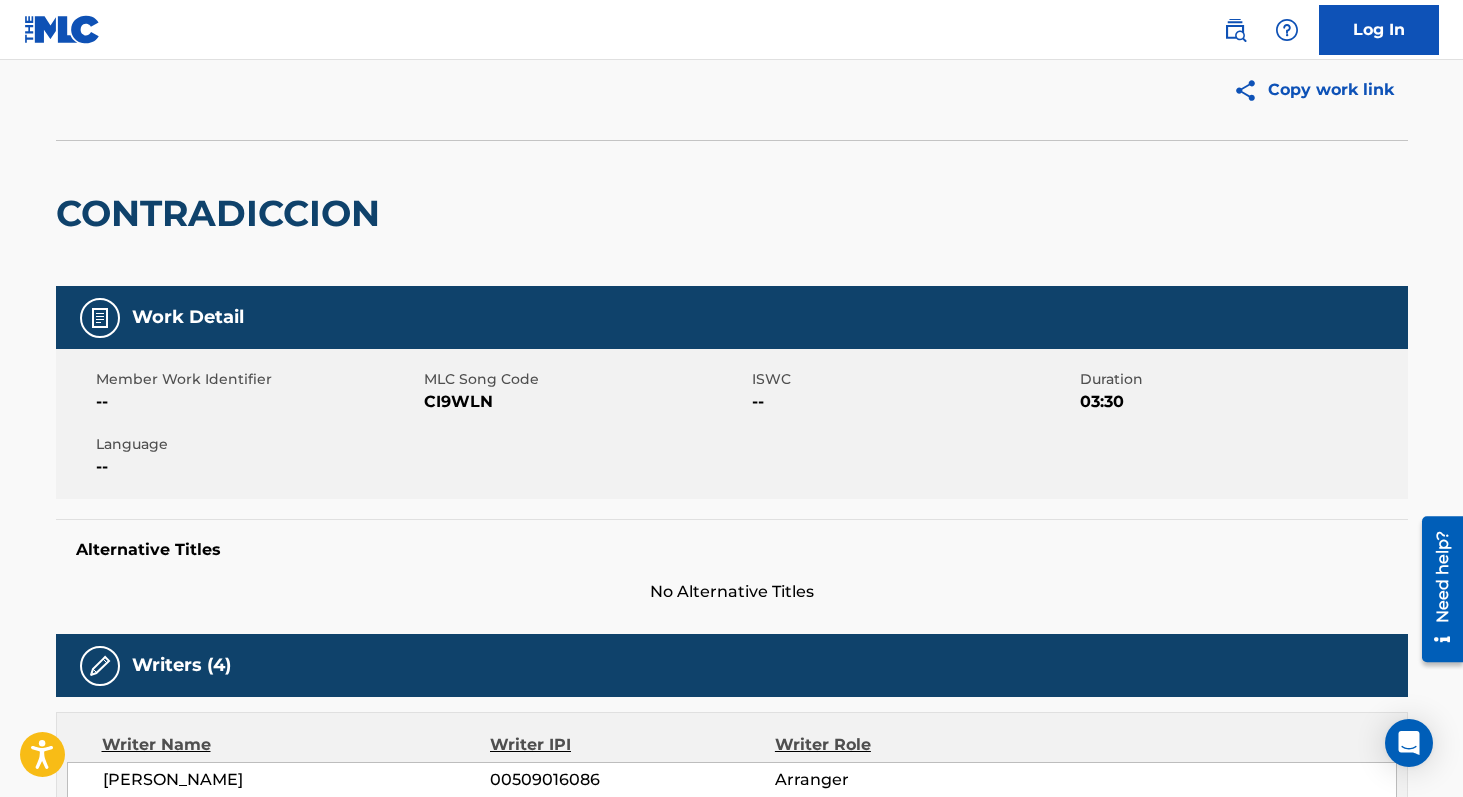 scroll, scrollTop: 0, scrollLeft: 0, axis: both 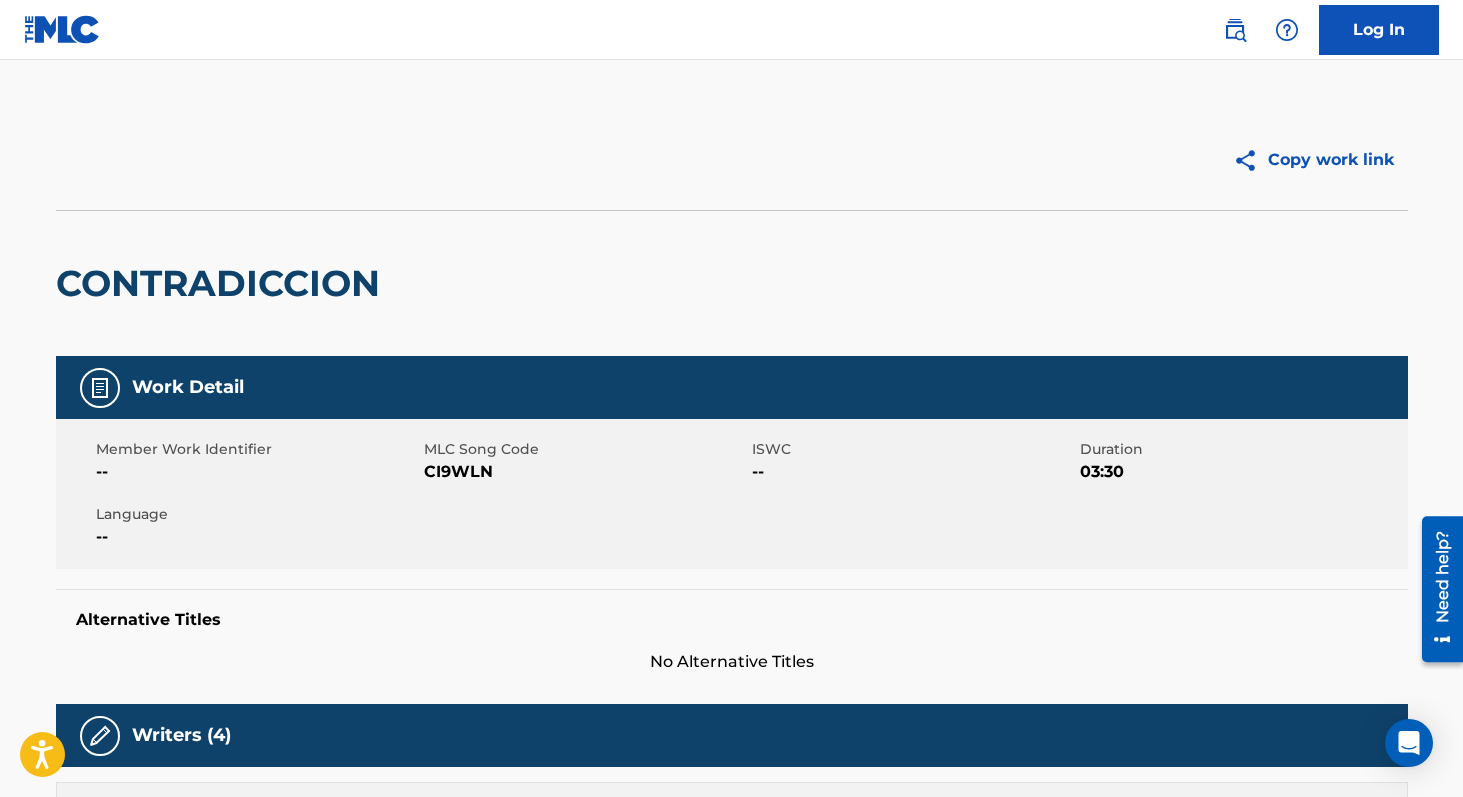 click on "CI9WLN" at bounding box center [585, 472] 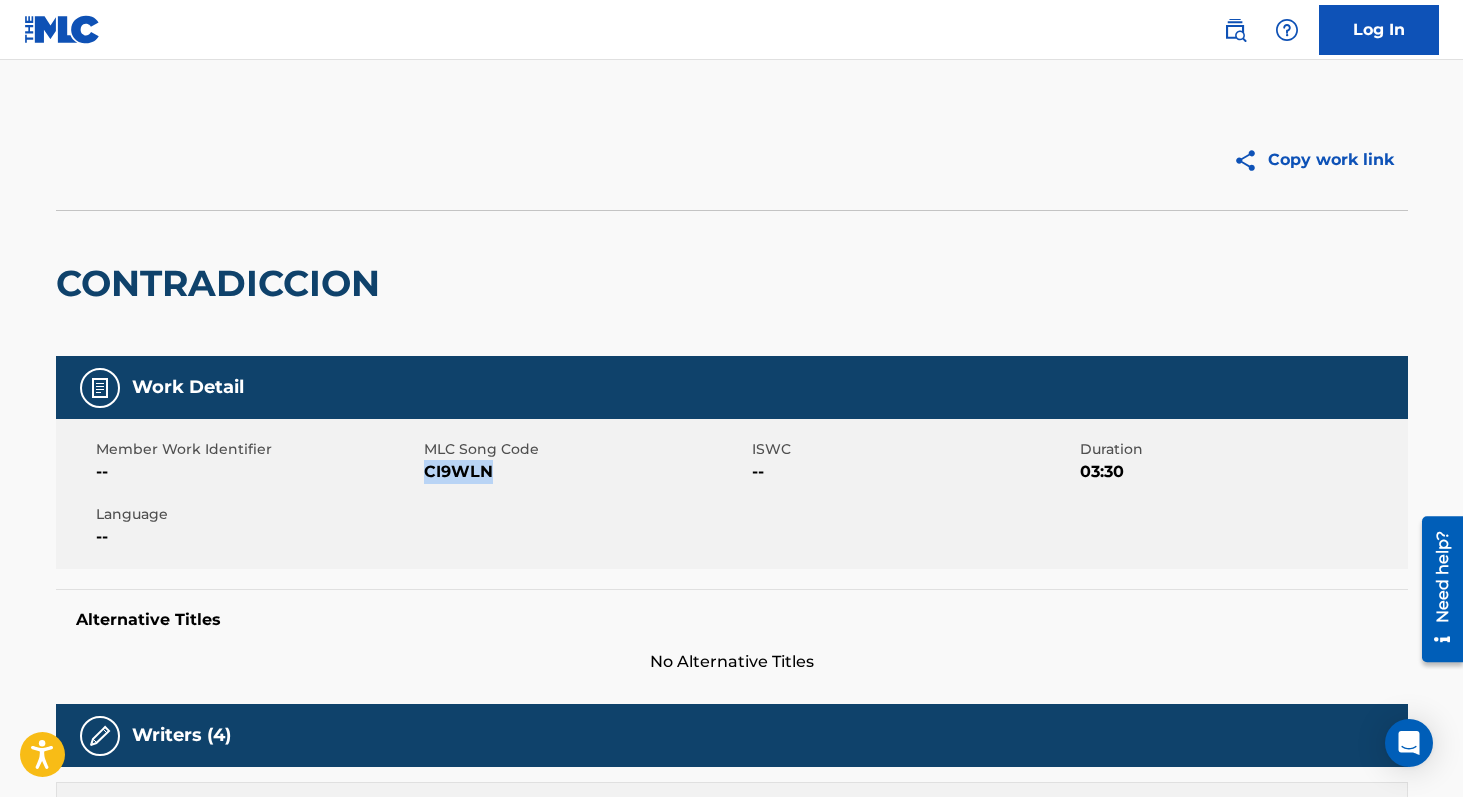 copy on "CI9WLN" 